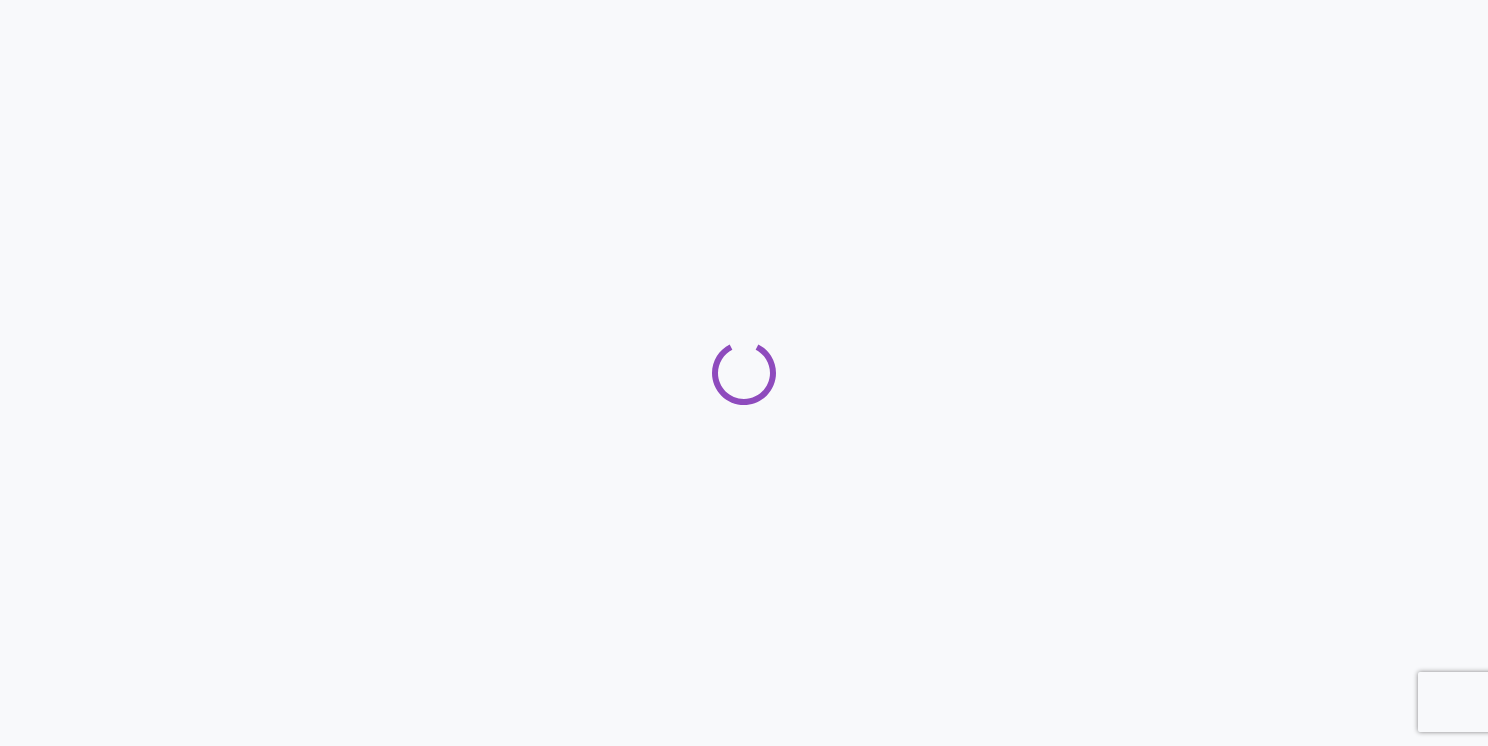 scroll, scrollTop: 0, scrollLeft: 0, axis: both 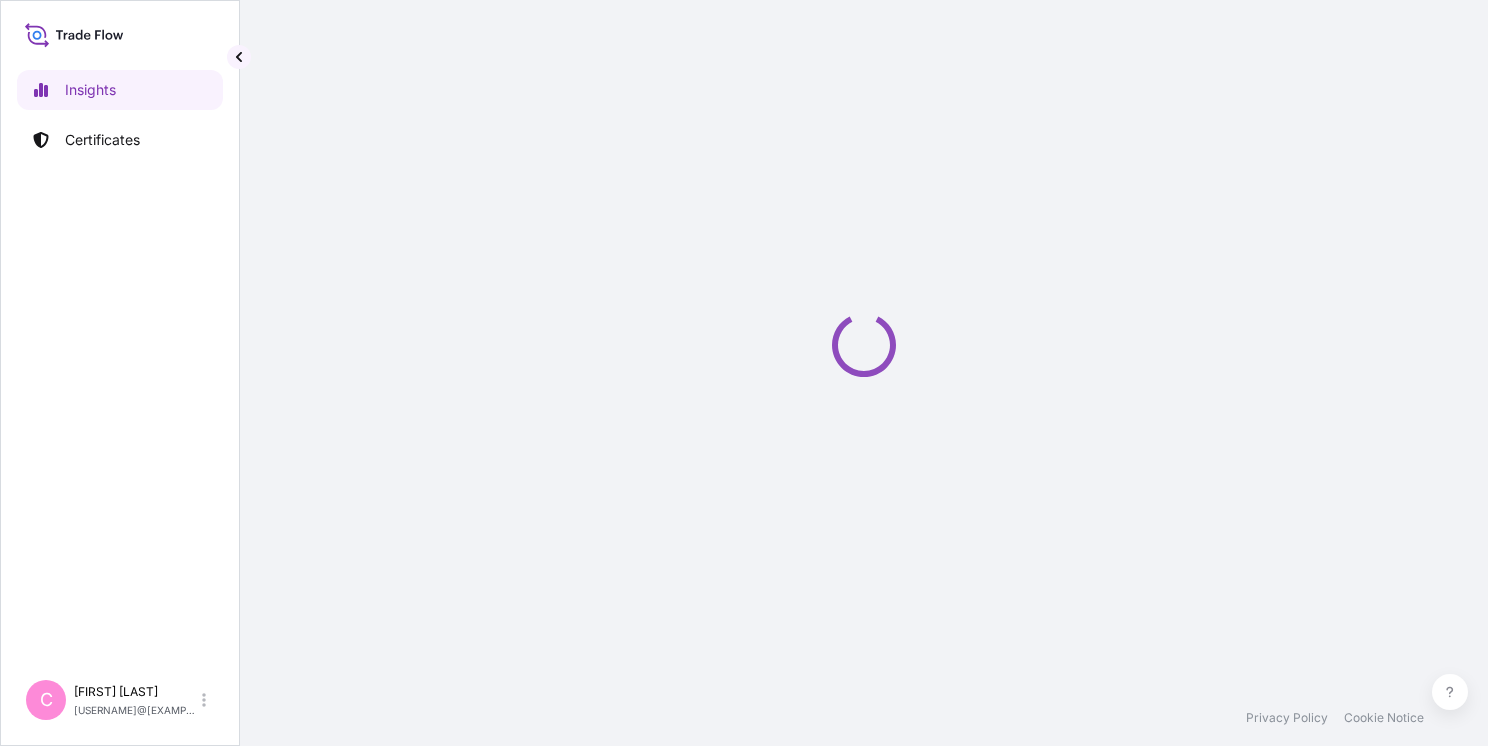 select on "2025" 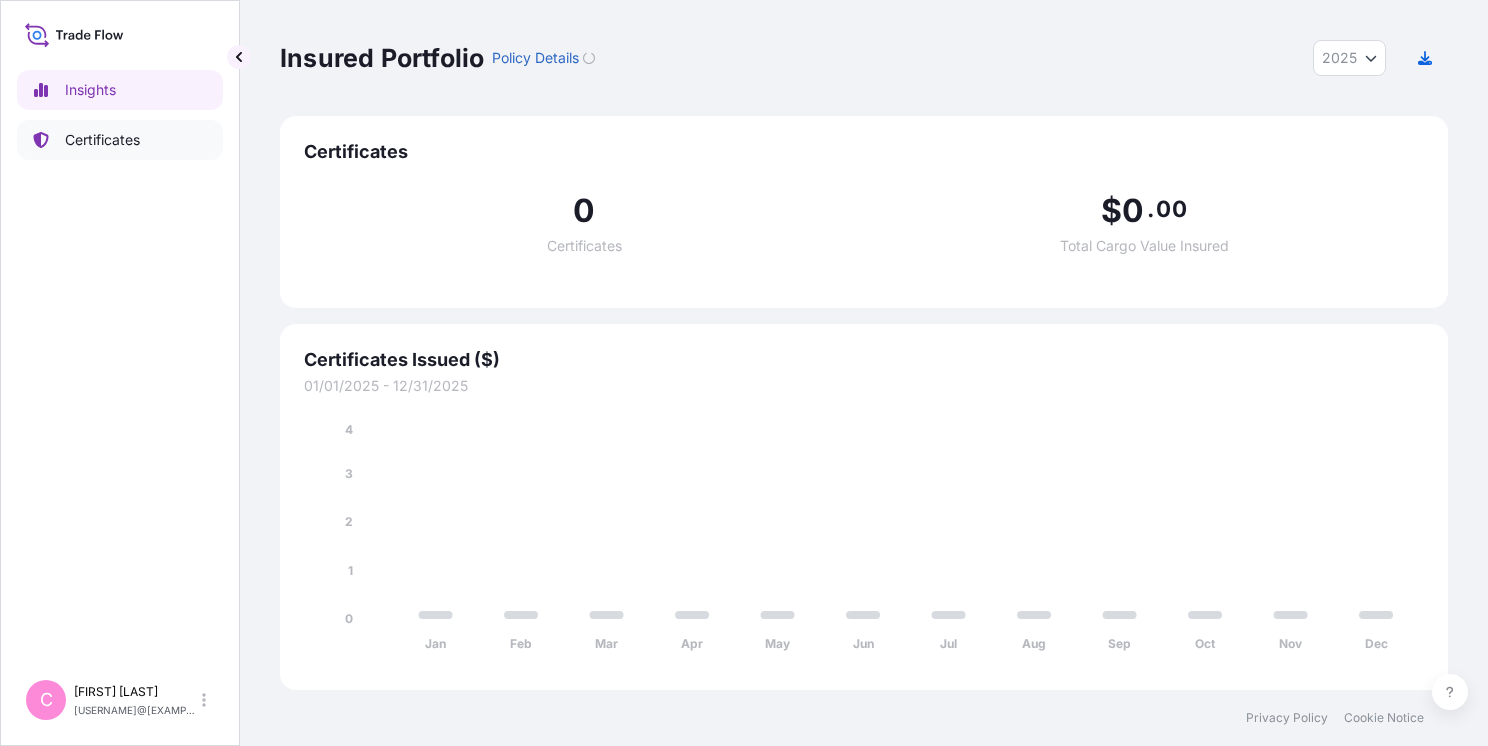 click on "Certificates" at bounding box center [102, 140] 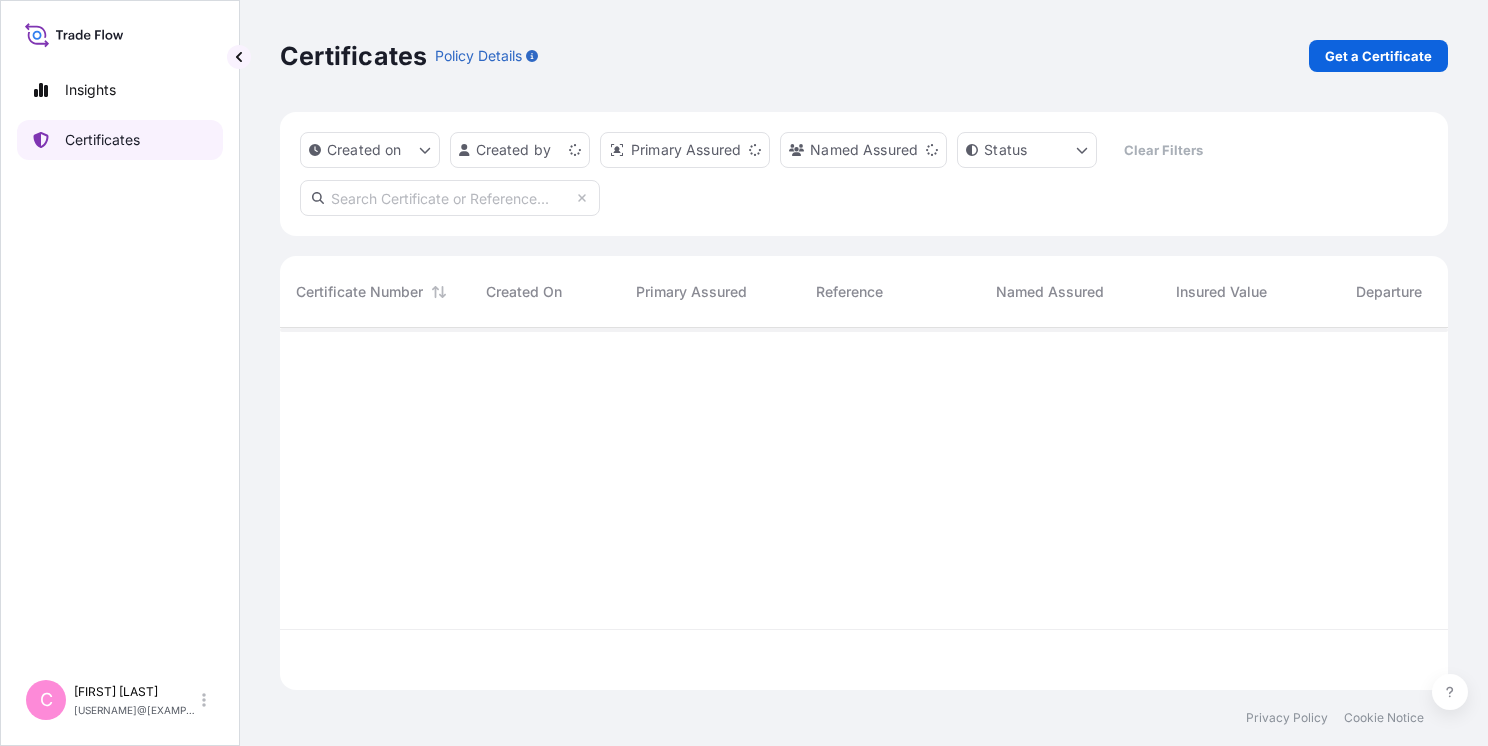scroll, scrollTop: 16, scrollLeft: 16, axis: both 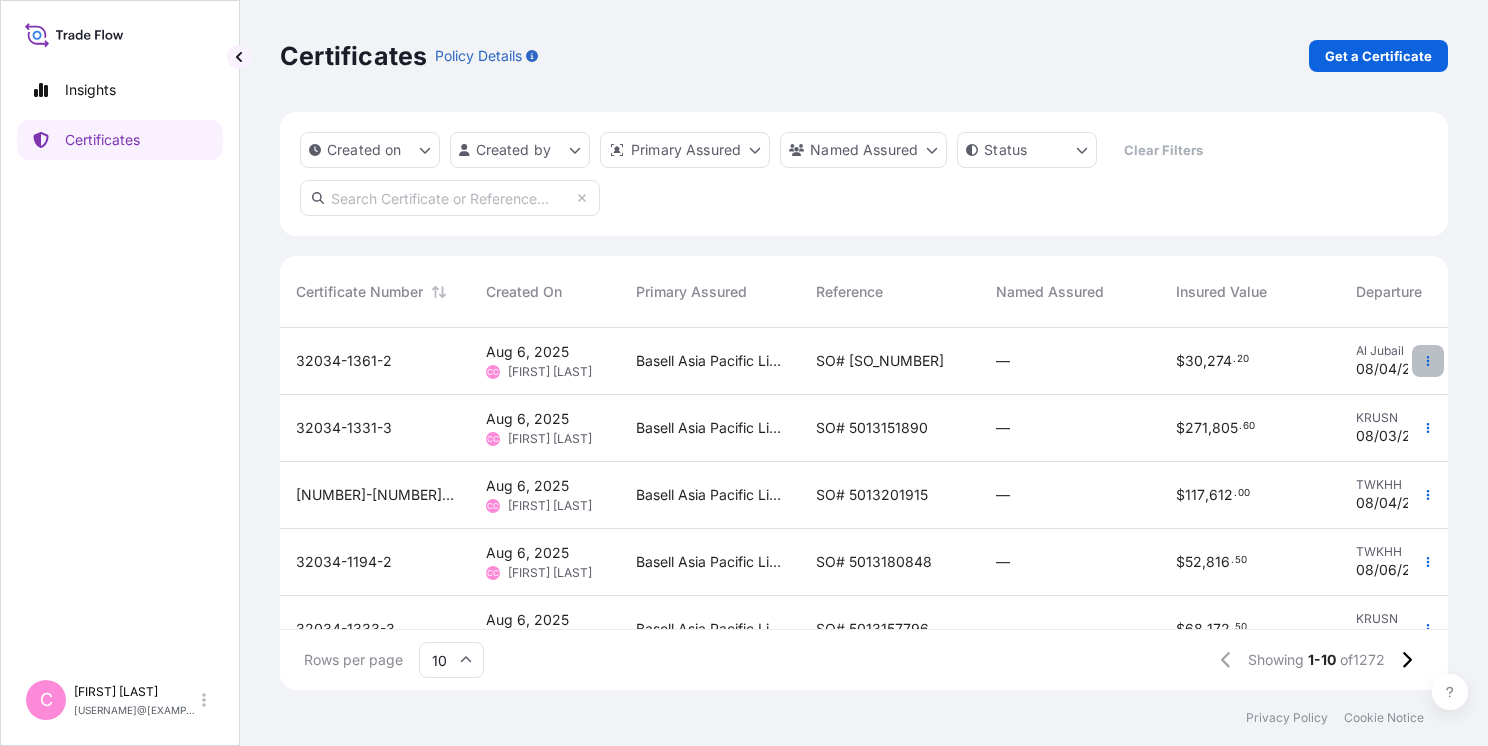 click 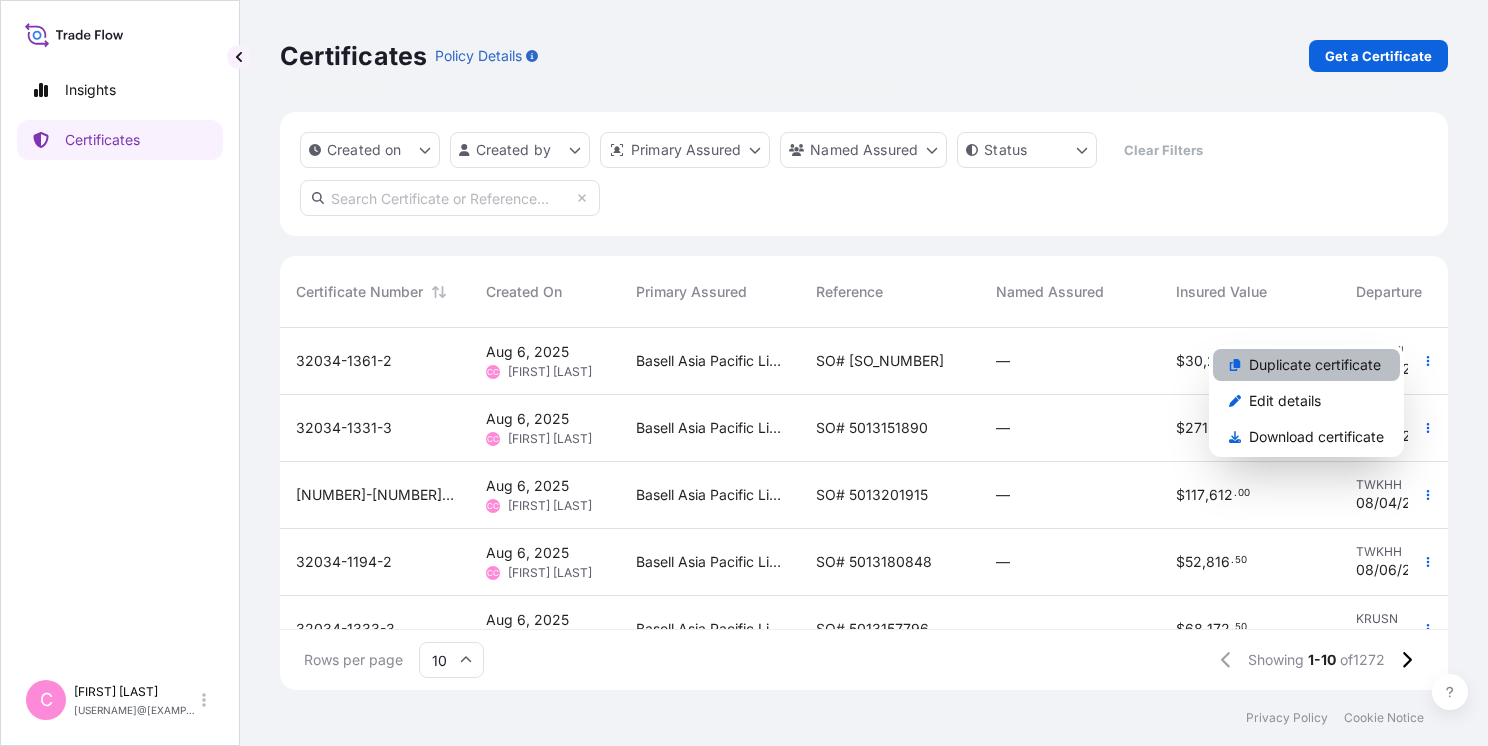click on "Duplicate certificate" at bounding box center [1315, 365] 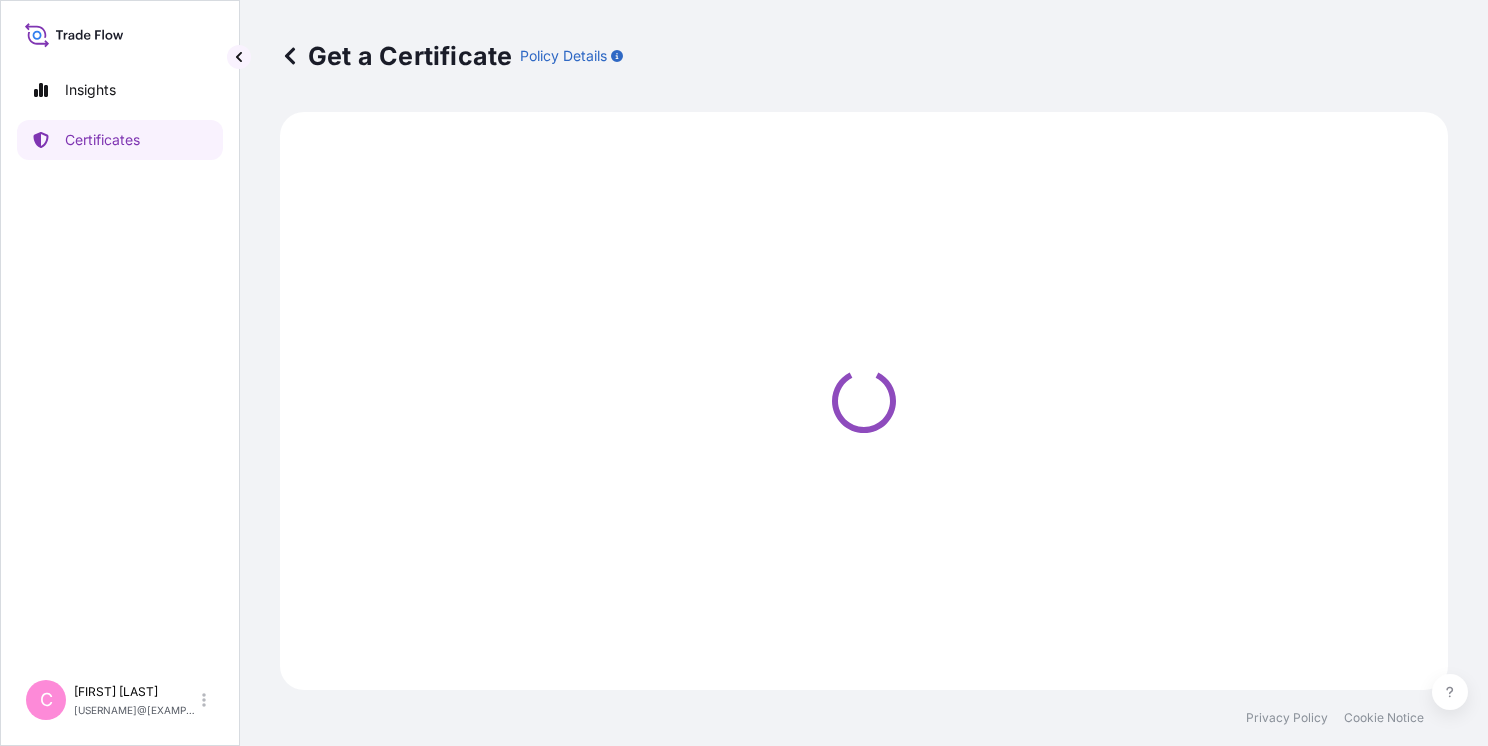 select on "Sea" 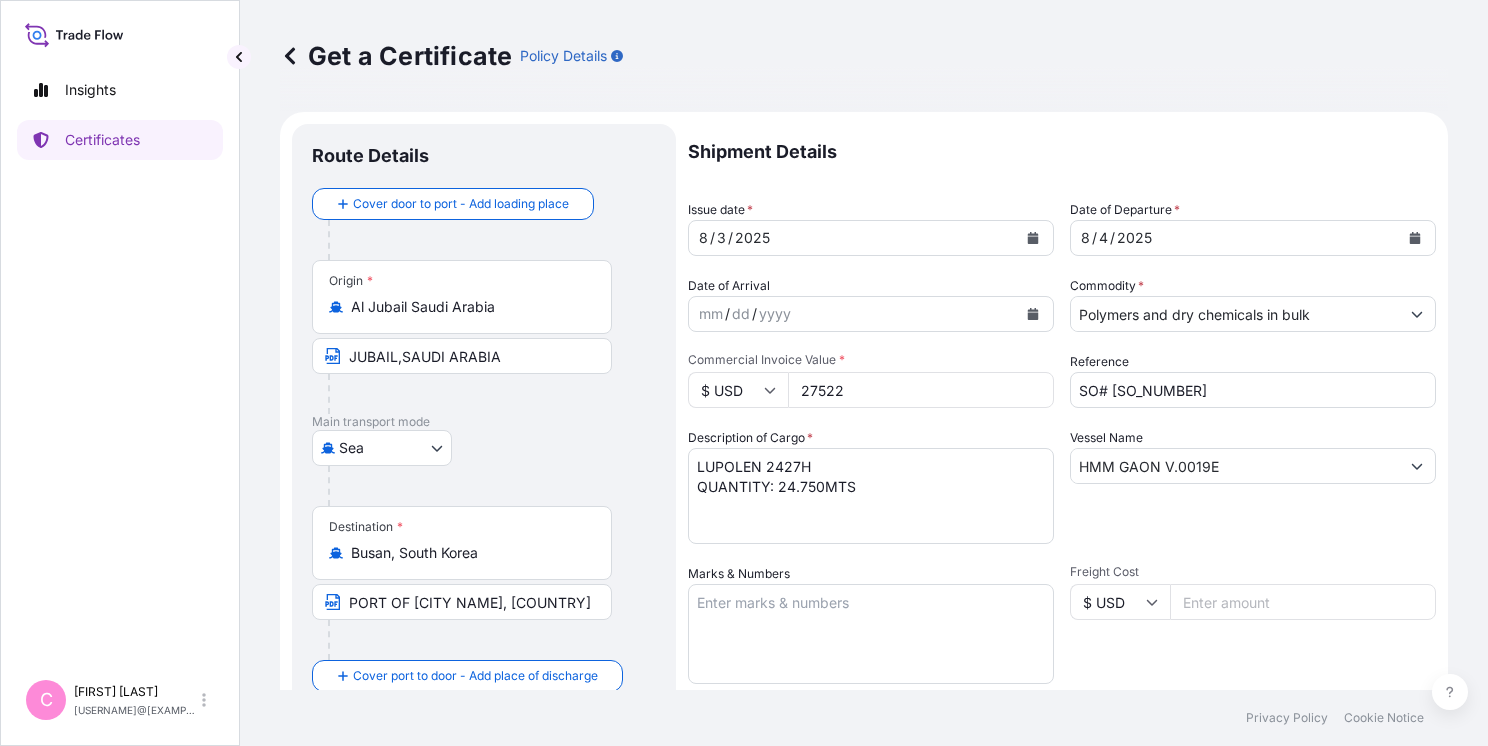 select on "32034" 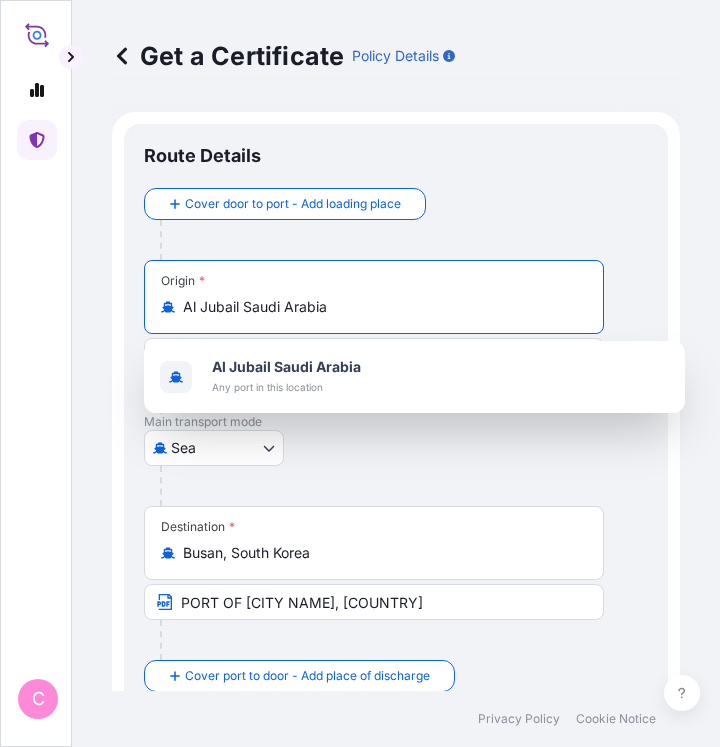 click on "Al Jubail Saudi Arabia" at bounding box center [381, 307] 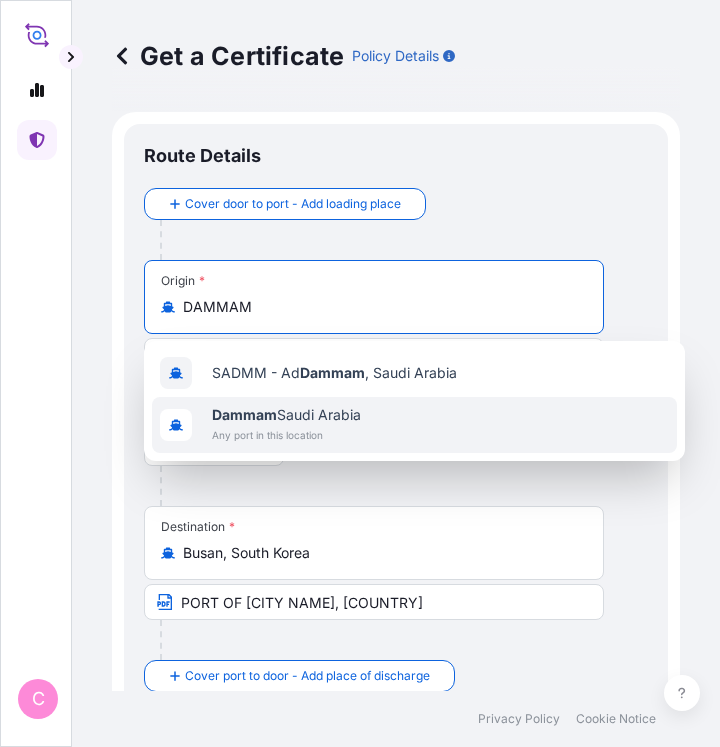 click on "Dammam  Saudi Arabia" at bounding box center (286, 415) 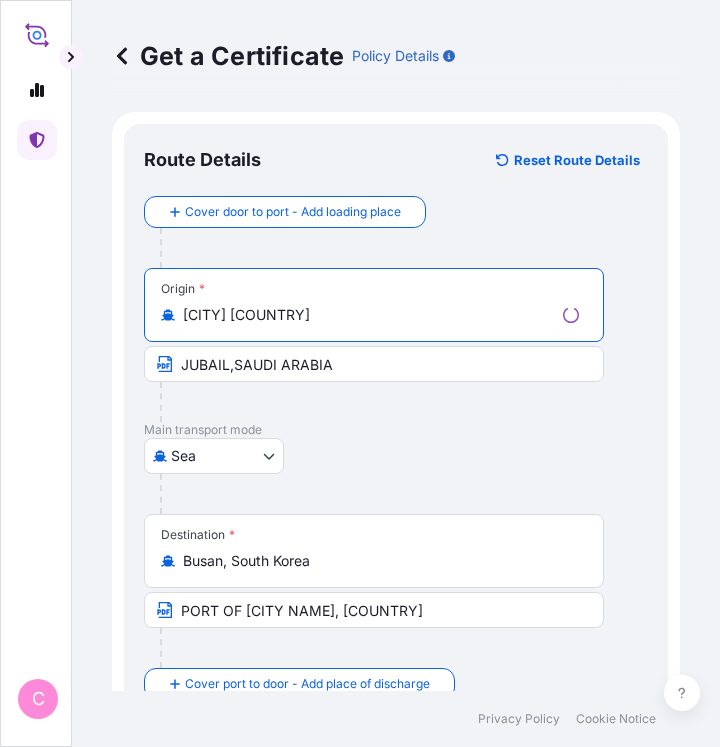 type on "[CITY] [COUNTRY]" 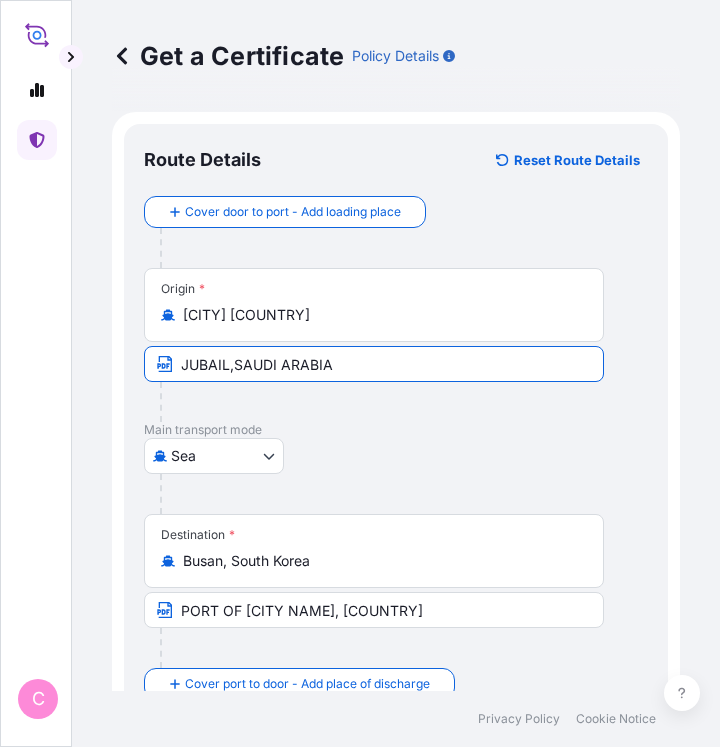 click on "JUBAIL,SAUDI ARABIA" at bounding box center [374, 364] 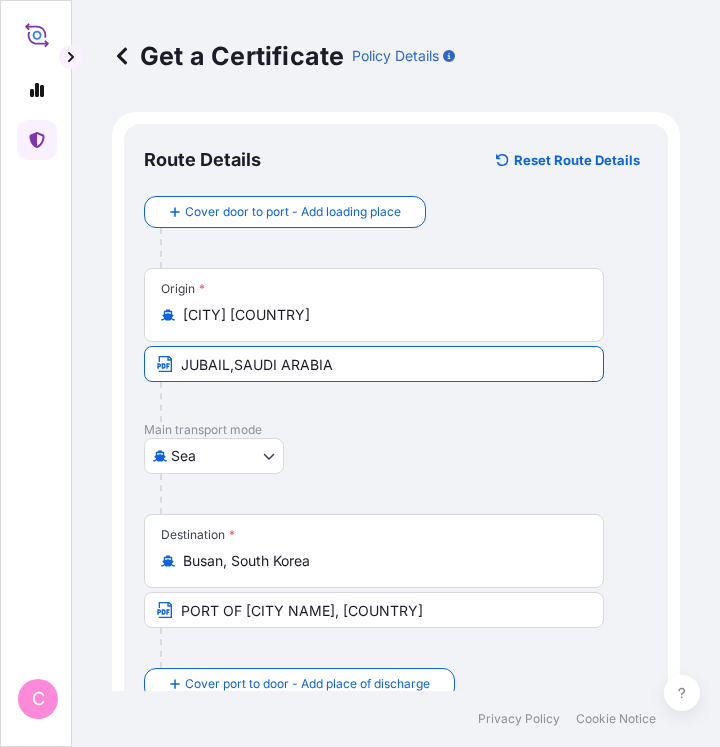 paste on "DAMMAM" 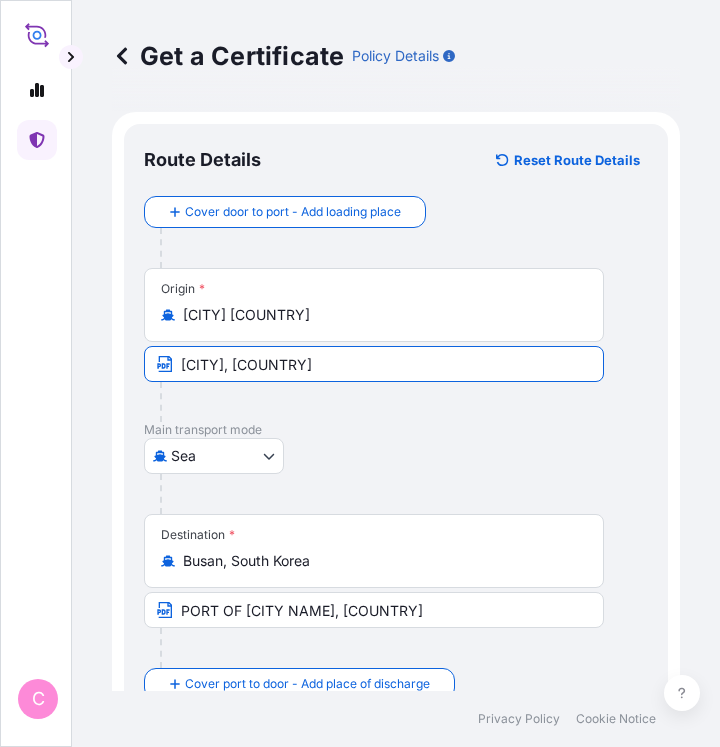 type on "[CITY], [COUNTRY]" 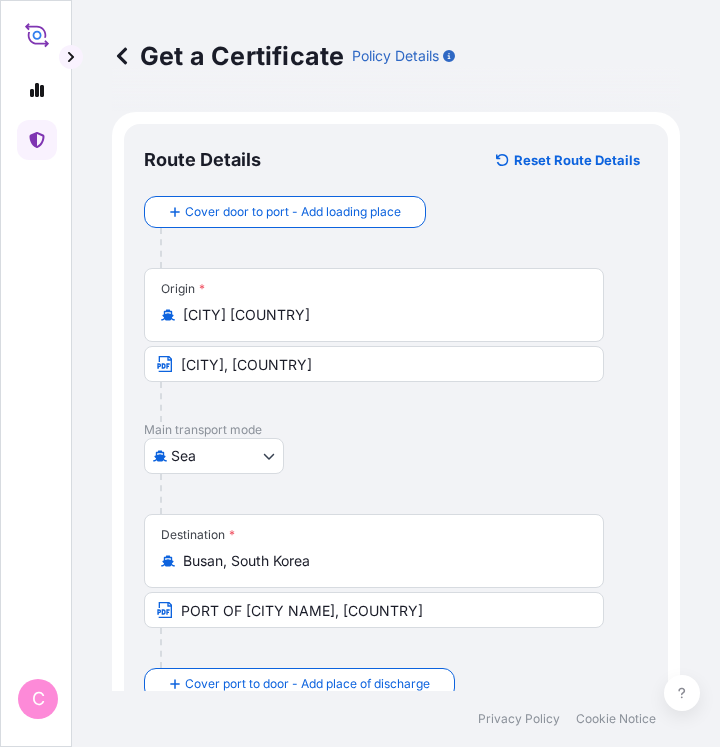click on "Sea Air Road Sea" at bounding box center [396, 456] 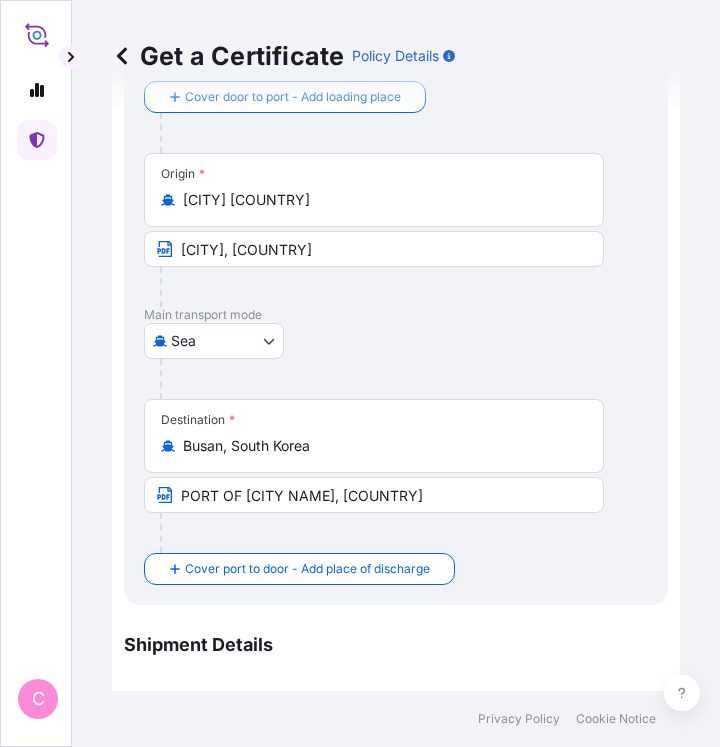 scroll, scrollTop: 116, scrollLeft: 0, axis: vertical 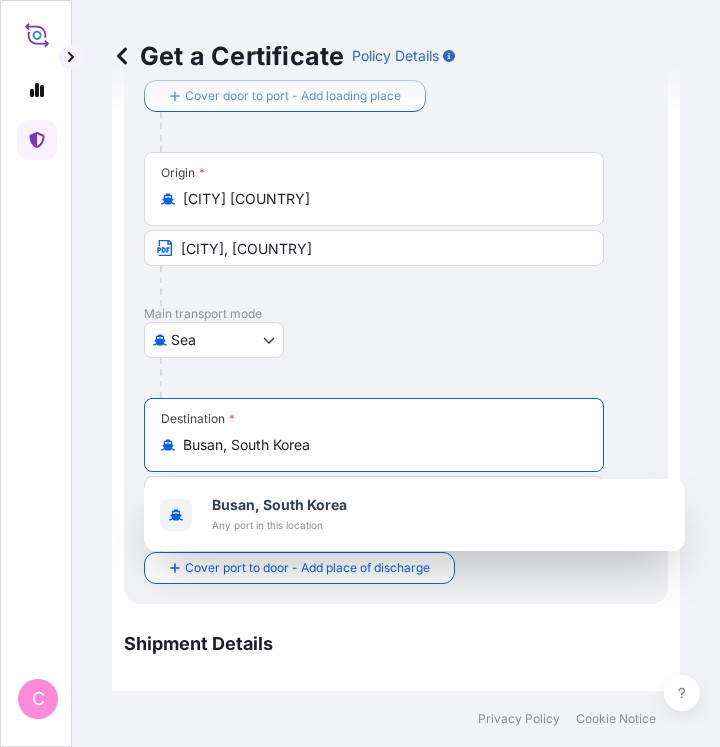 click on "Busan, South Korea" at bounding box center [381, 445] 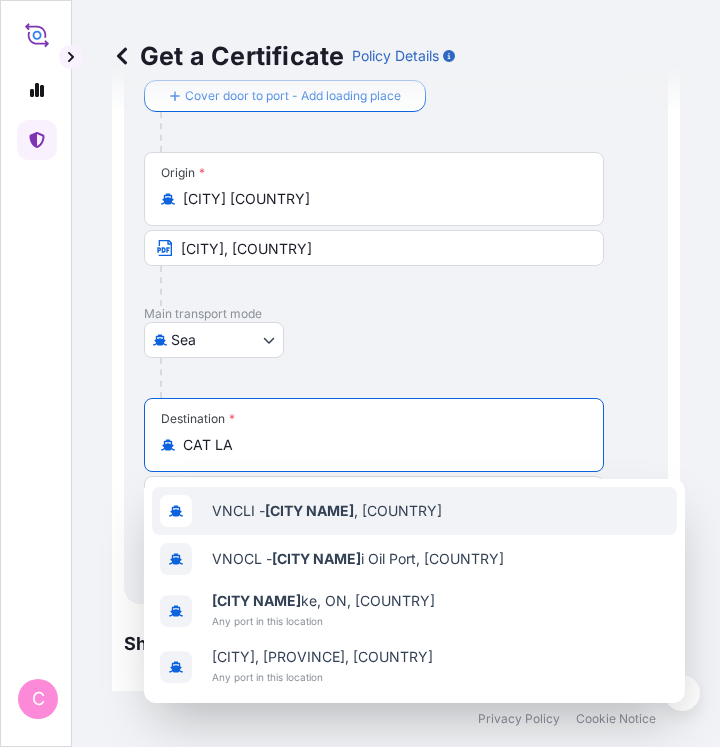 click on "VNCLI - [CITY NAME], [COUNTRY]" at bounding box center (327, 511) 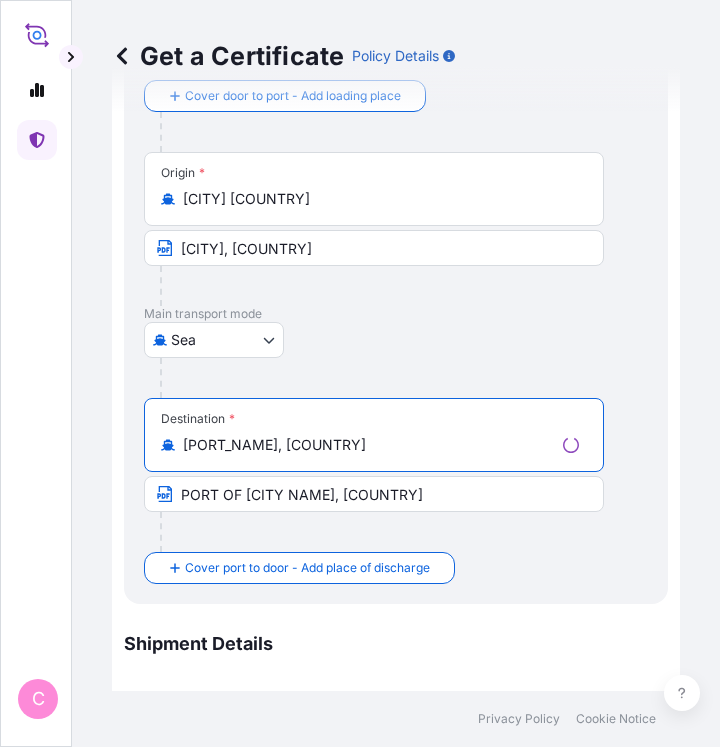 type on "[PORT_NAME], [COUNTRY]" 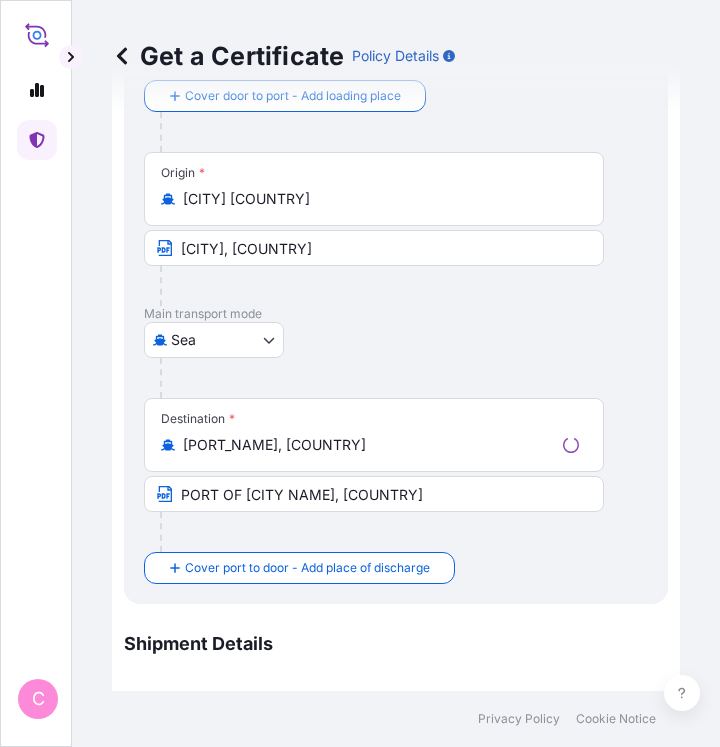 click at bounding box center (382, 532) 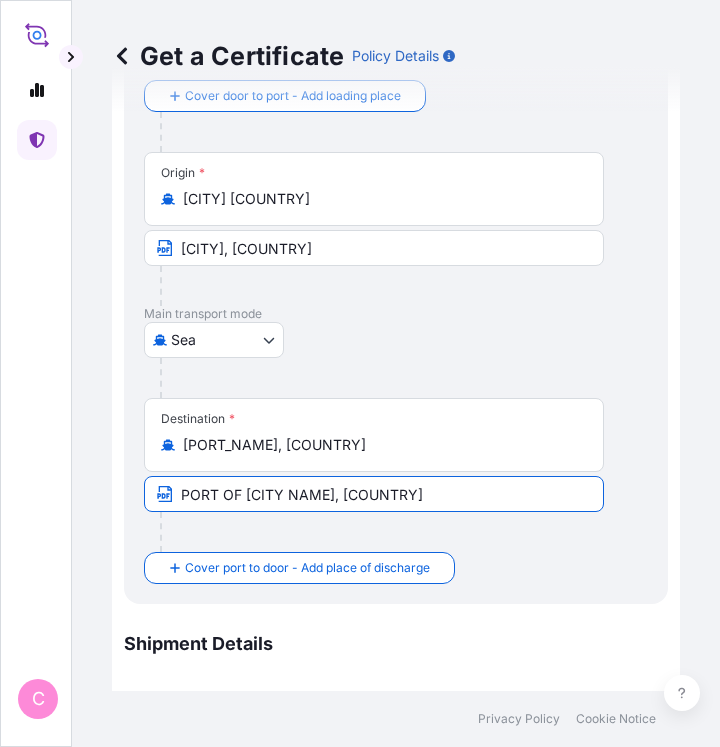click on "PORT OF [CITY NAME], [COUNTRY]" at bounding box center (374, 494) 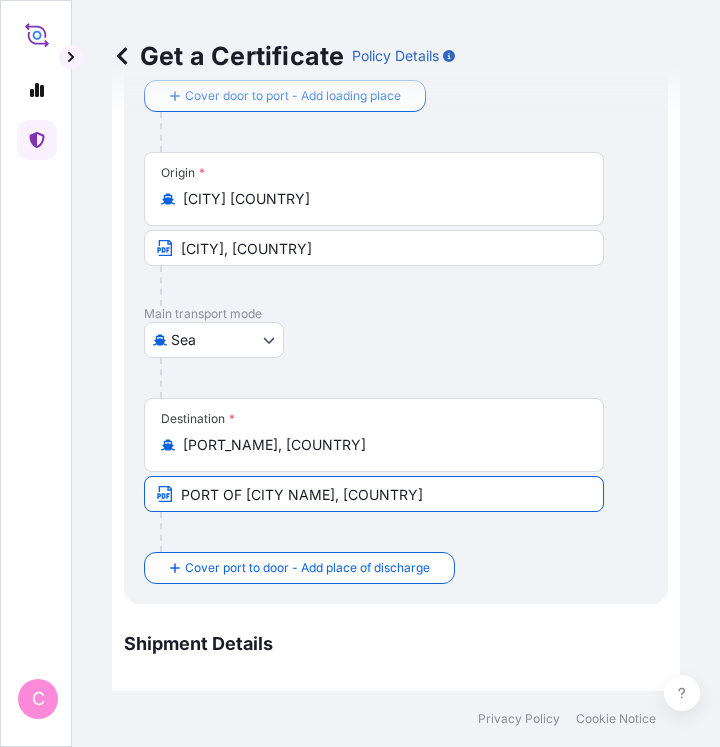 paste on "[PORT_NAME], [COUNTRY]" 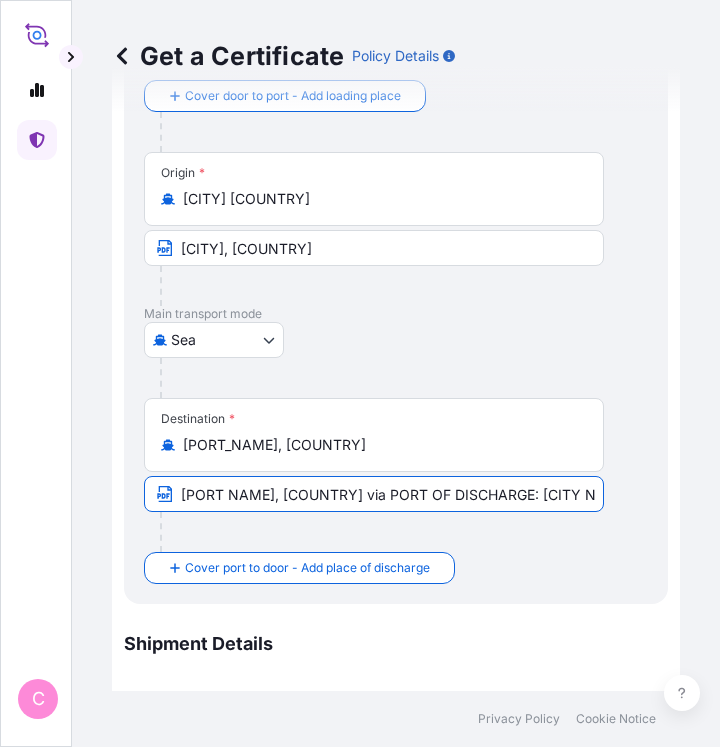 click on "[PORT NAME], [COUNTRY] via PORT OF DISCHARGE: [CITY NAME], [COUNTRY]" at bounding box center (374, 494) 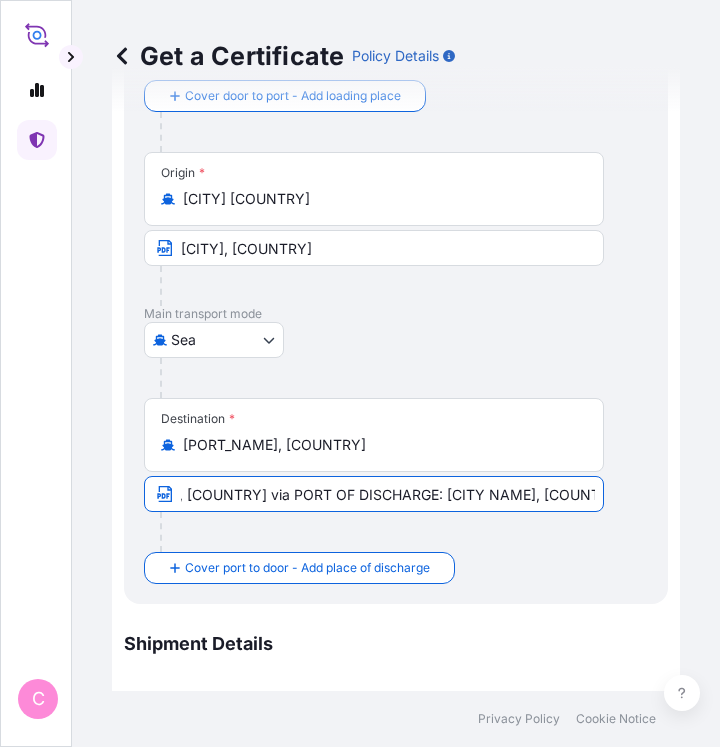 scroll, scrollTop: 0, scrollLeft: 137, axis: horizontal 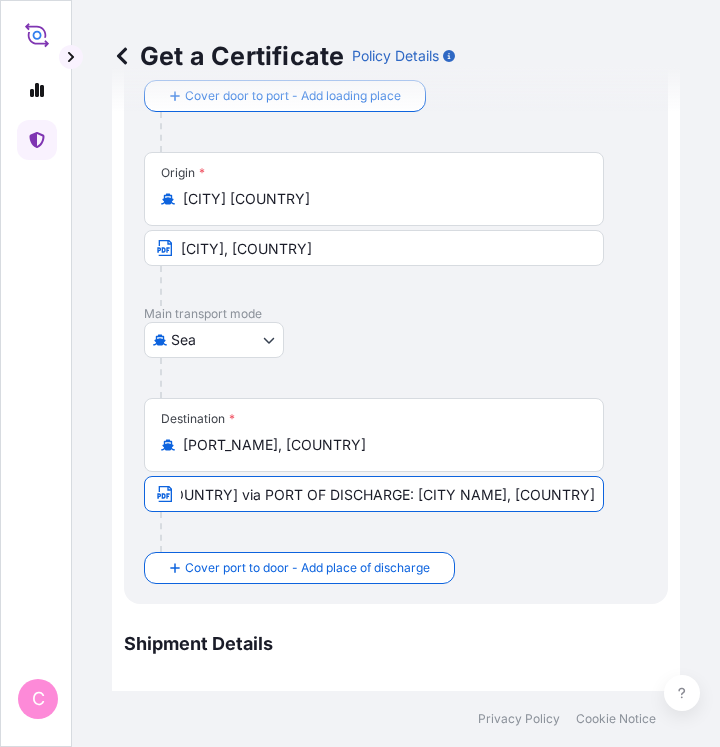 click on "[PORT NAME], [COUNTRY] via PORT OF DISCHARGE: [CITY NAME], [COUNTRY]" at bounding box center (374, 494) 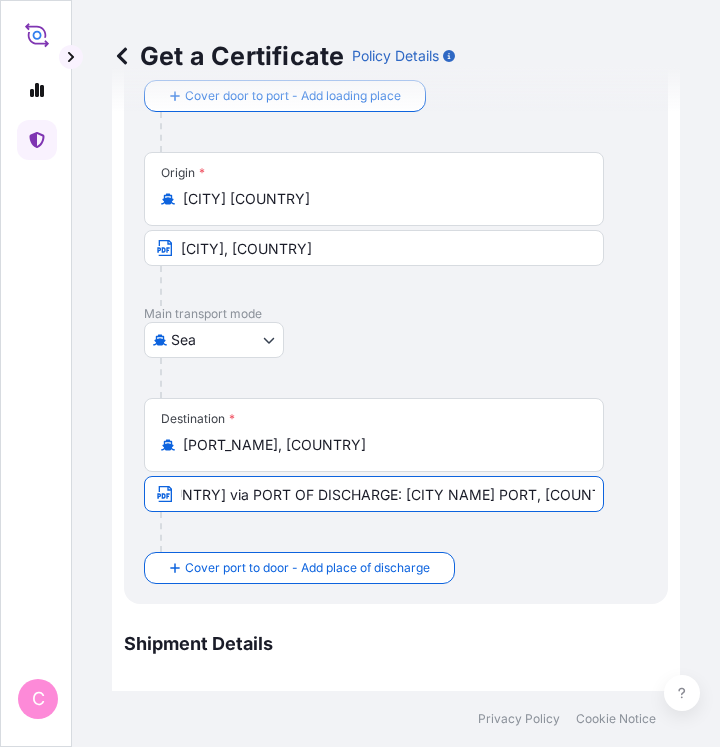 type on "[PORT NAME], [COUNTRY] via PORT OF DISCHARGE: [CITY NAME] PORT, [COUNTRY]" 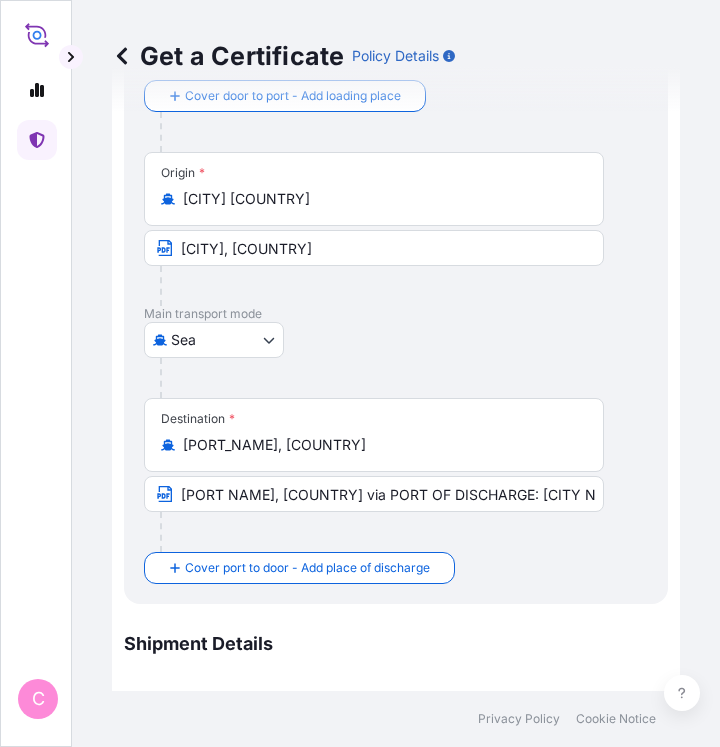 click at bounding box center (382, 532) 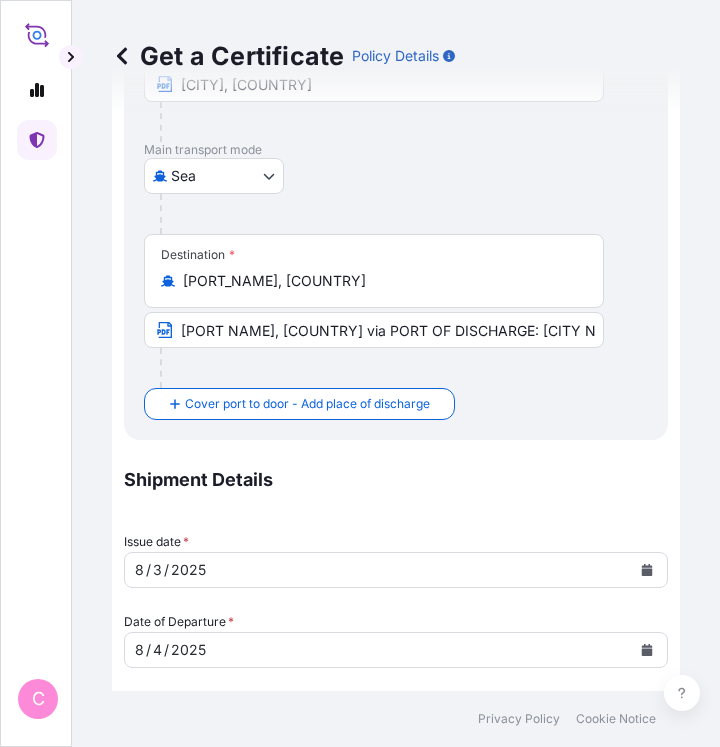 scroll, scrollTop: 440, scrollLeft: 0, axis: vertical 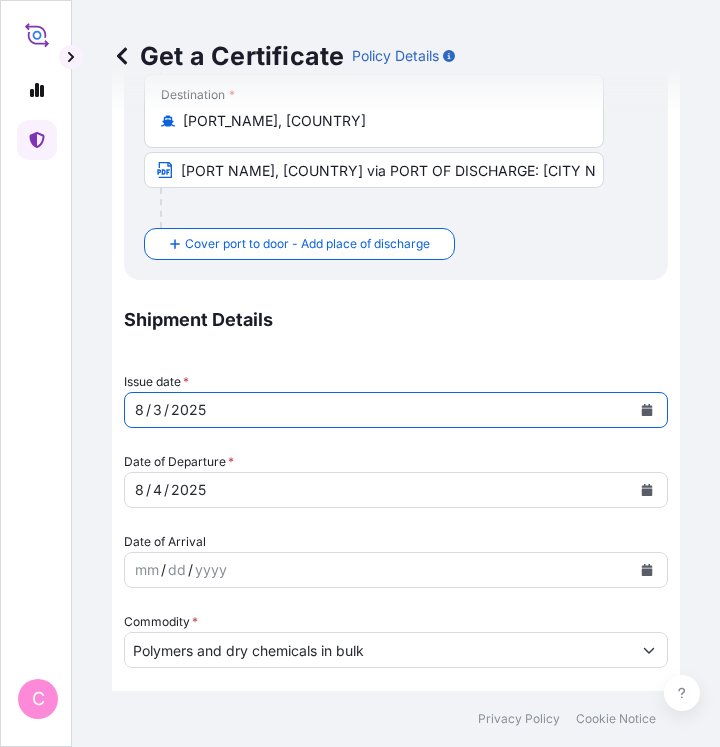 click 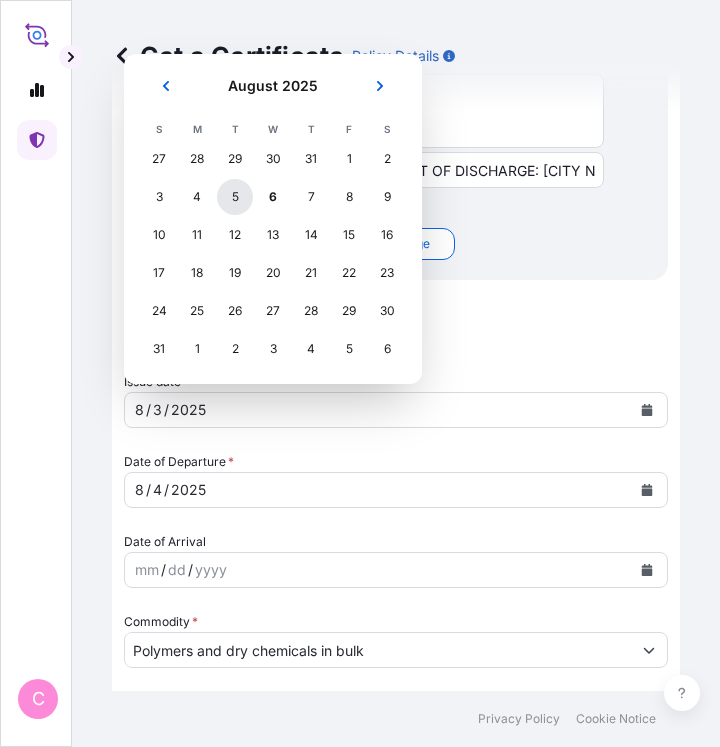 click on "5" at bounding box center (235, 197) 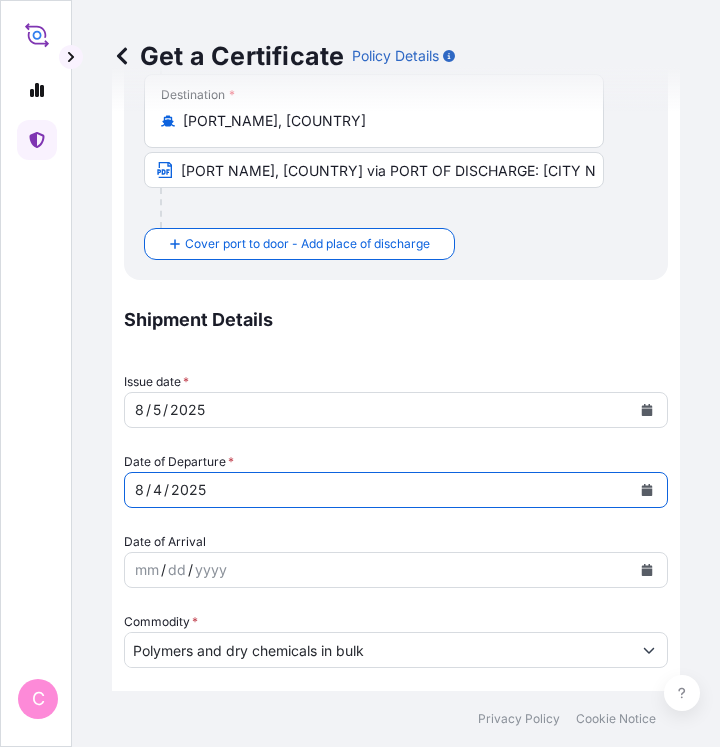 click on "[MM] / [DD] / [YYYY]" at bounding box center (378, 490) 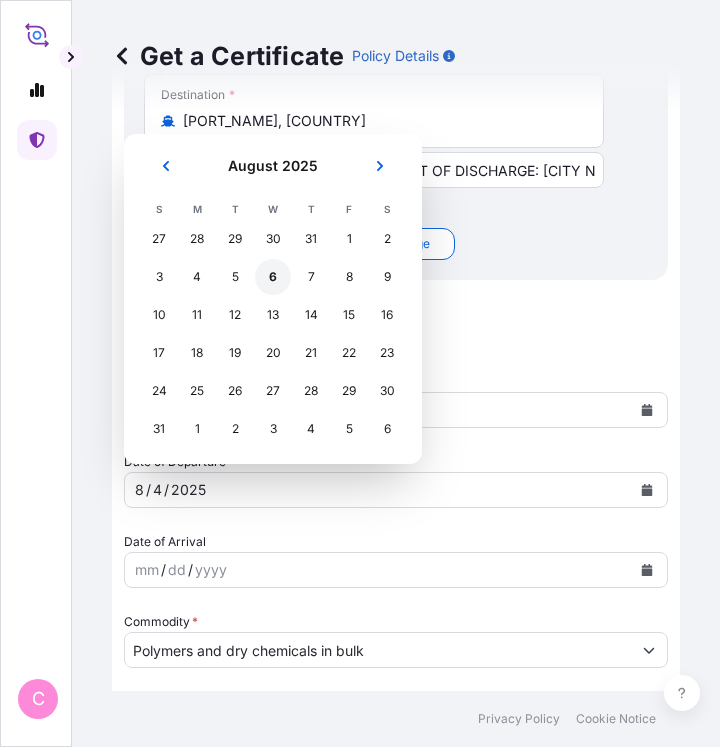click on "6" at bounding box center [273, 277] 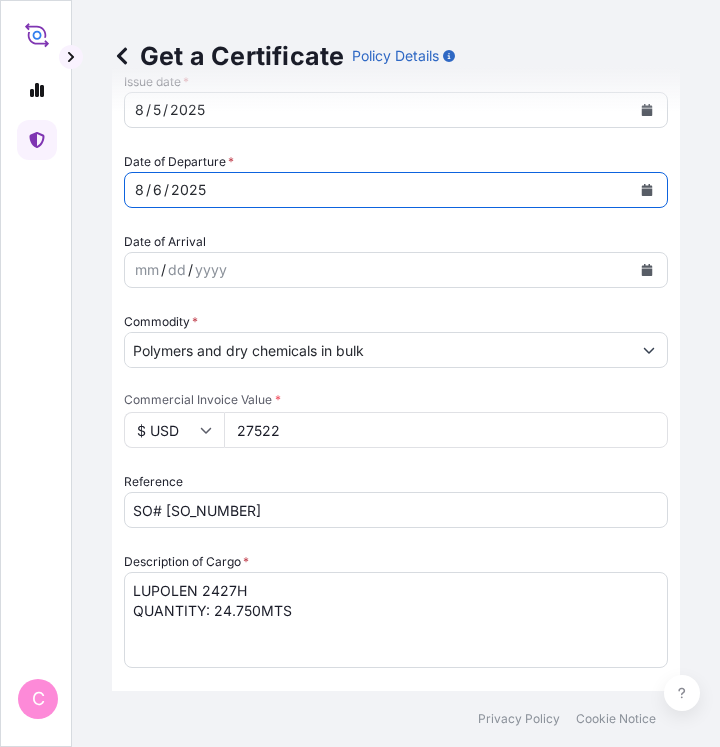 scroll, scrollTop: 744, scrollLeft: 0, axis: vertical 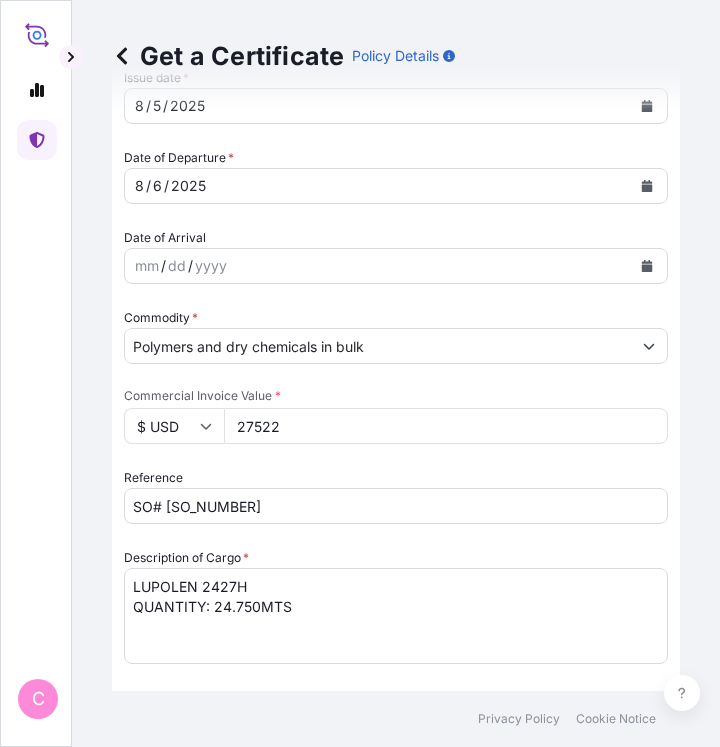 click on "27522" at bounding box center [446, 426] 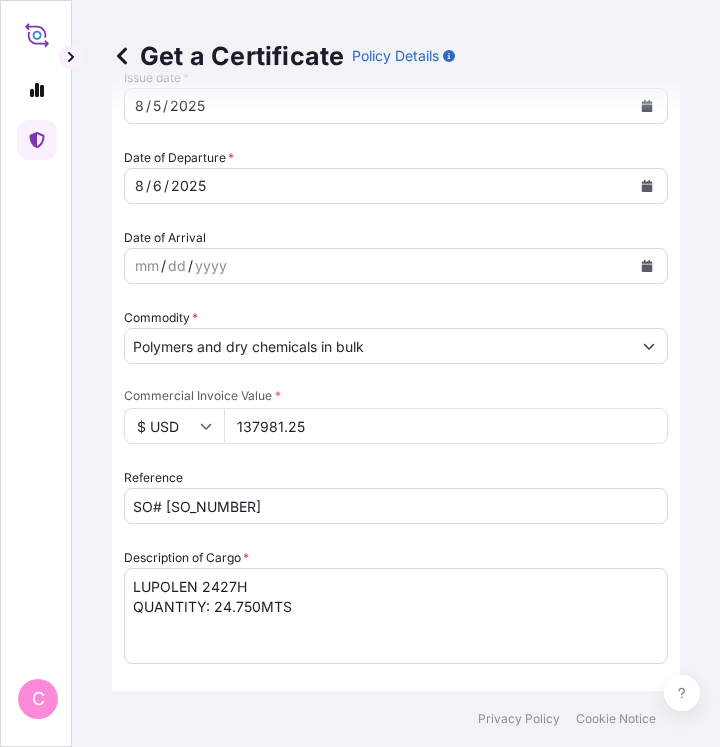type on "137981.25" 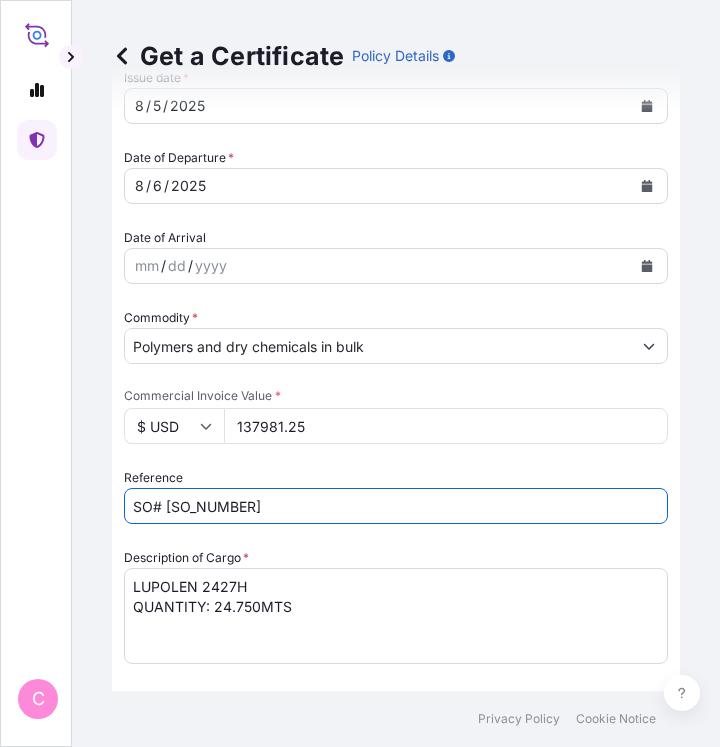 drag, startPoint x: 164, startPoint y: 504, endPoint x: 252, endPoint y: 502, distance: 88.02273 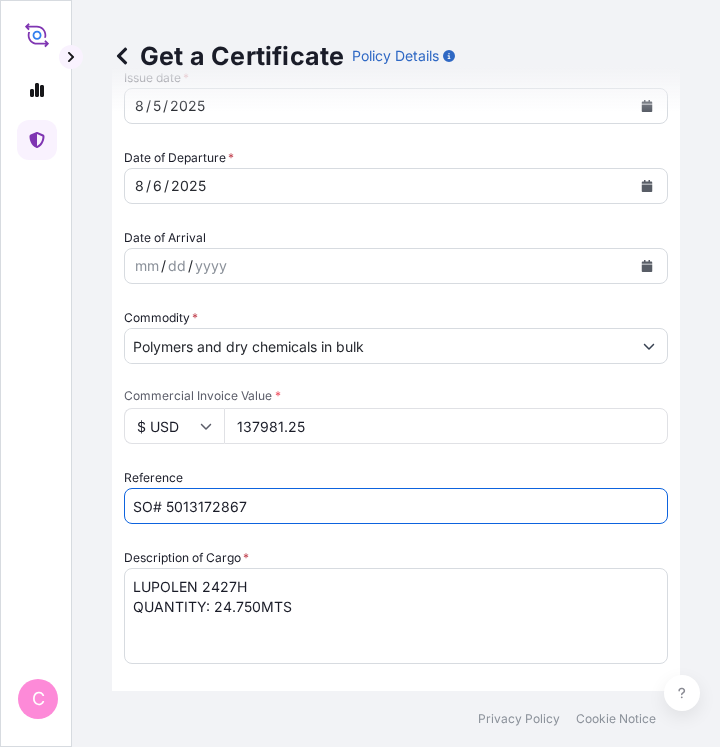type on "SO# 5013172867" 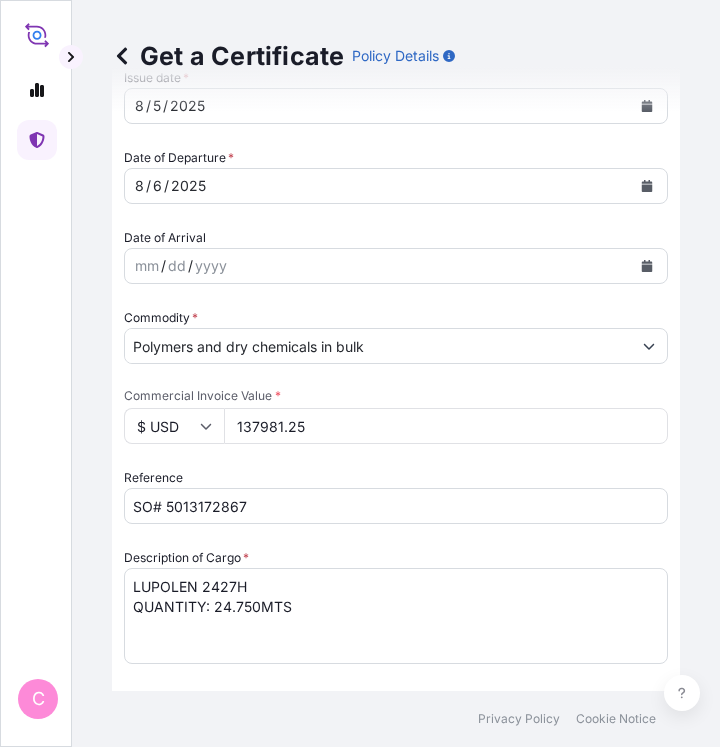 click on "Shipment Details Issue date * [MM] / [DD] / [YYYY] Date of Departure * [MM] / [DD] / [YYYY] Date of Arrival mm / dd / yyyy Commodity * Polymers and dry chemicals in bulk Packing Category Commercial Invoice Value    * $ USD [PRICE] Reference SO# [SO_NUMBER] Description of Cargo * LUPOLEN 2427H
QUANTITY: [QUANTITY] Vessel Name HMM GAON V.0019E Marks & Numbers Freight Cost   $ USD Duty Cost   $ USD Letter of Credit This shipment has a letter of credit Letter of credit * LC NUMBER: [LC_NUMBER]
CLAIMS PAYABLE IN SOUTH KOREA IN THE CURRENCY OF DRAFT(USD),
COVERING THE INSTITUTE CARGO CLAUSES : ALL RISK
NUMBER OF ORIGINAL FOLDS ISSUED : 02 ( 01 ORIGINAL + 01 DUPLICATE ) Letter of credit may not exceed 12000 characters Assured Details Primary Assured * Basell Asia Pacific Limited Basell Orlen Polyolefins Sp. z o.o. Basell Asia Pacific Limited Named Assured Named Assured Address" at bounding box center [396, 784] 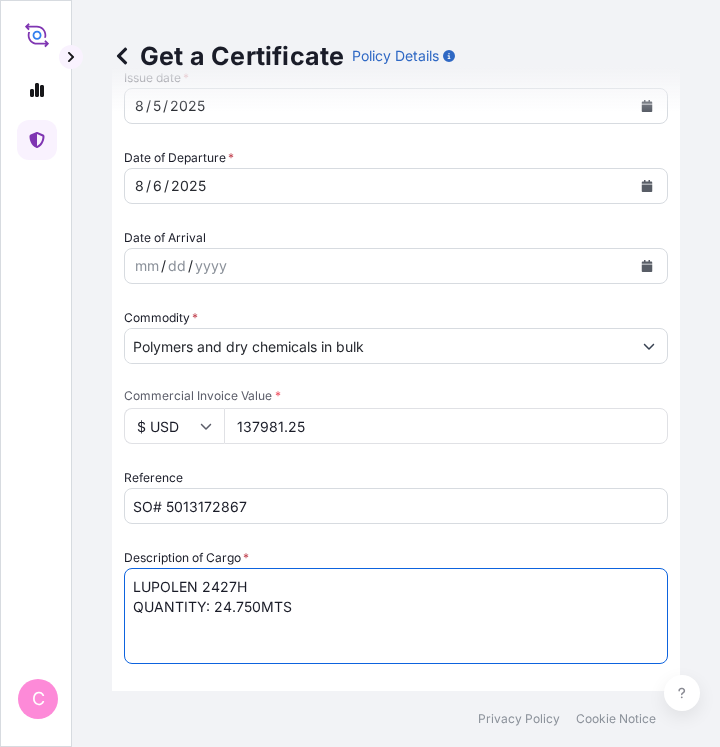 drag, startPoint x: 128, startPoint y: 584, endPoint x: 298, endPoint y: 603, distance: 171.05847 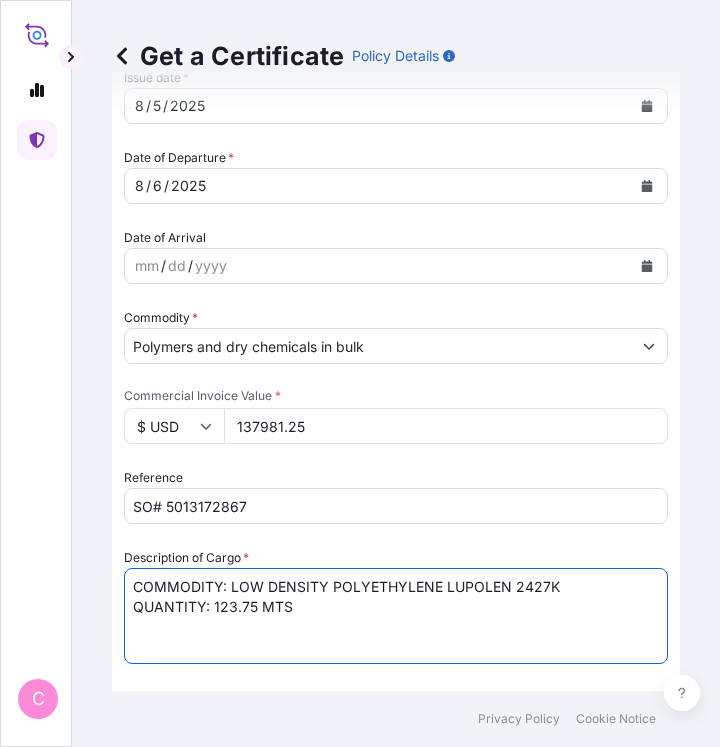 click on "LUPOLEN 2427H
QUANTITY: 24.750MTS" at bounding box center [396, 616] 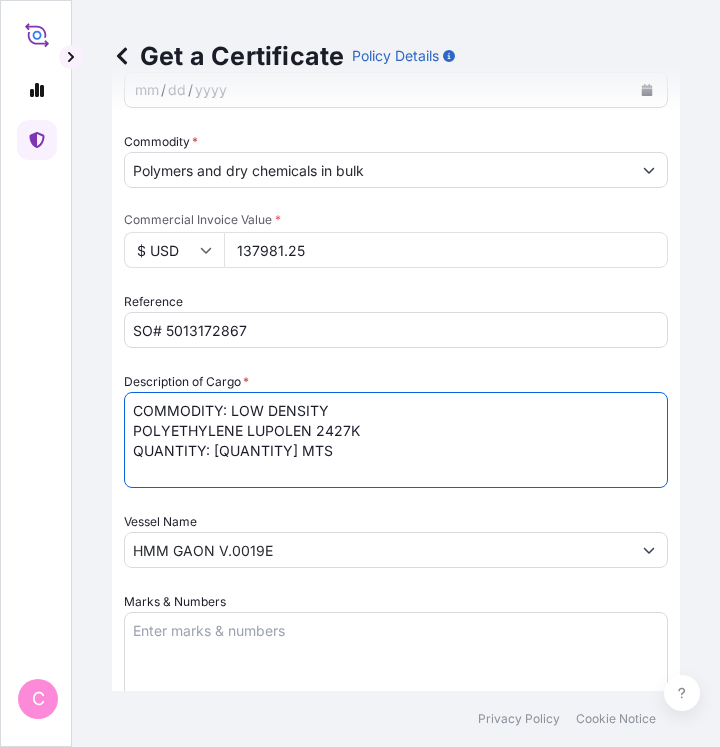 scroll, scrollTop: 920, scrollLeft: 0, axis: vertical 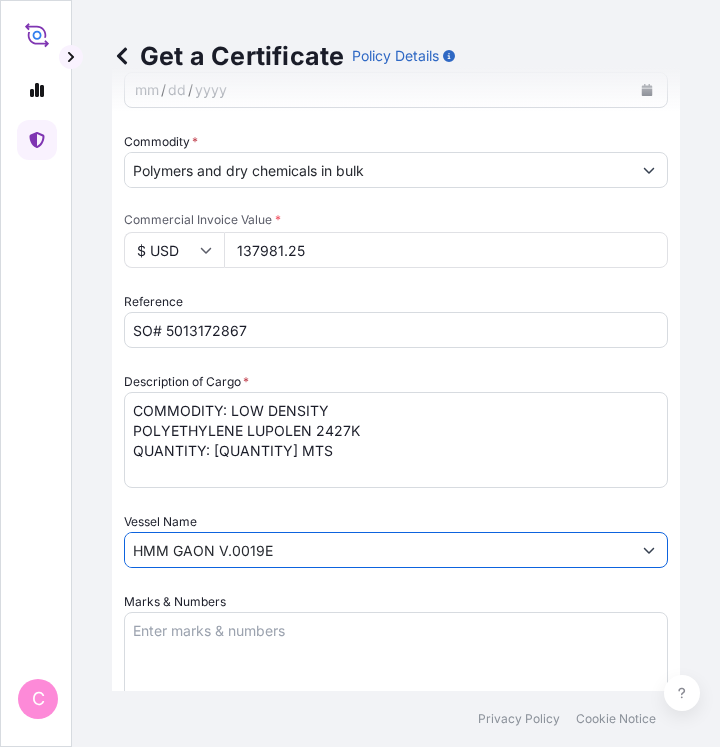 click on "HMM GAON V.0019E" at bounding box center [378, 550] 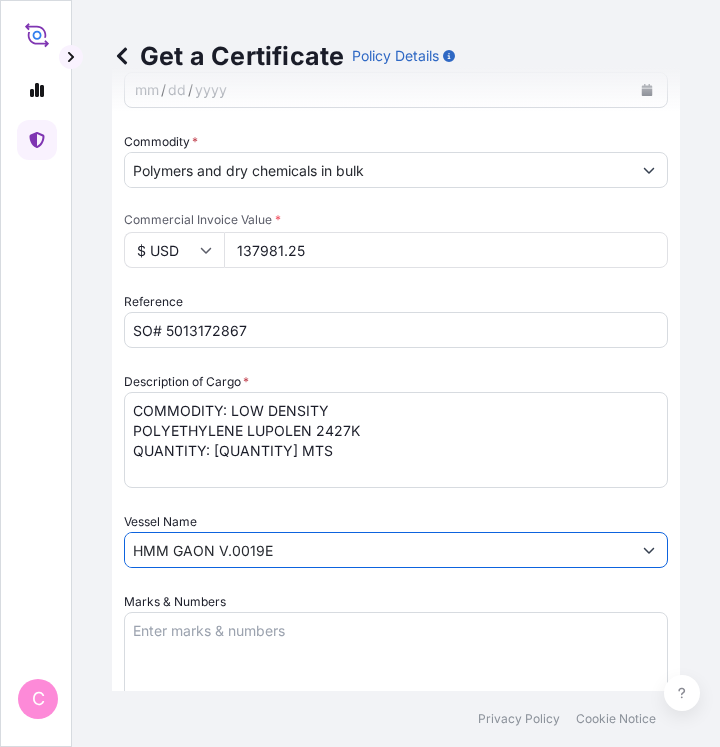 paste on "AKA BHUM /02528/" 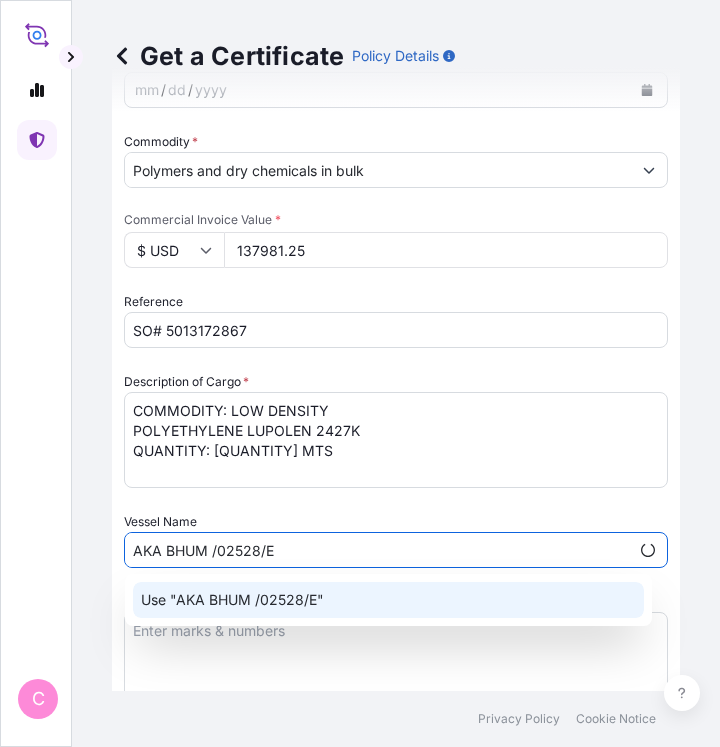 click on "Use "AKA BHUM /02528/E"" 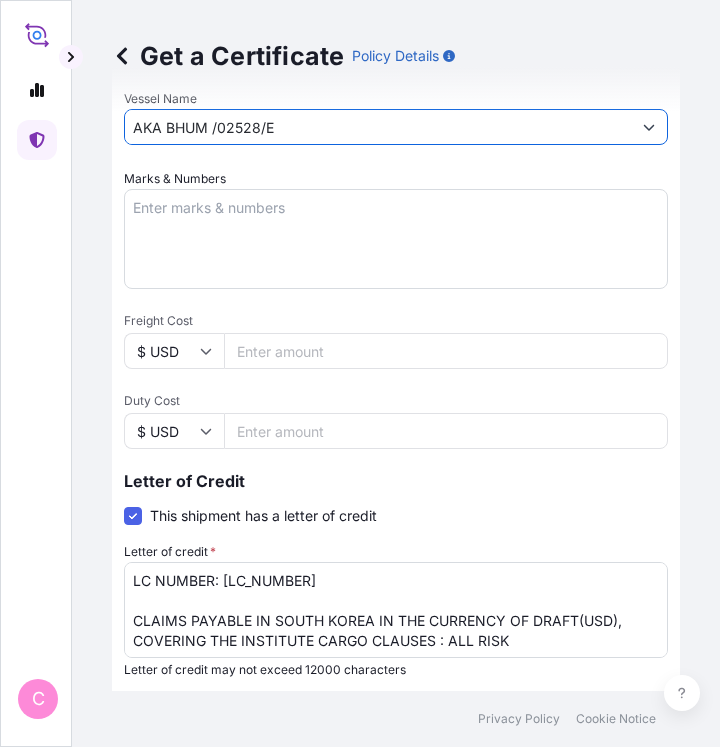 scroll, scrollTop: 1346, scrollLeft: 0, axis: vertical 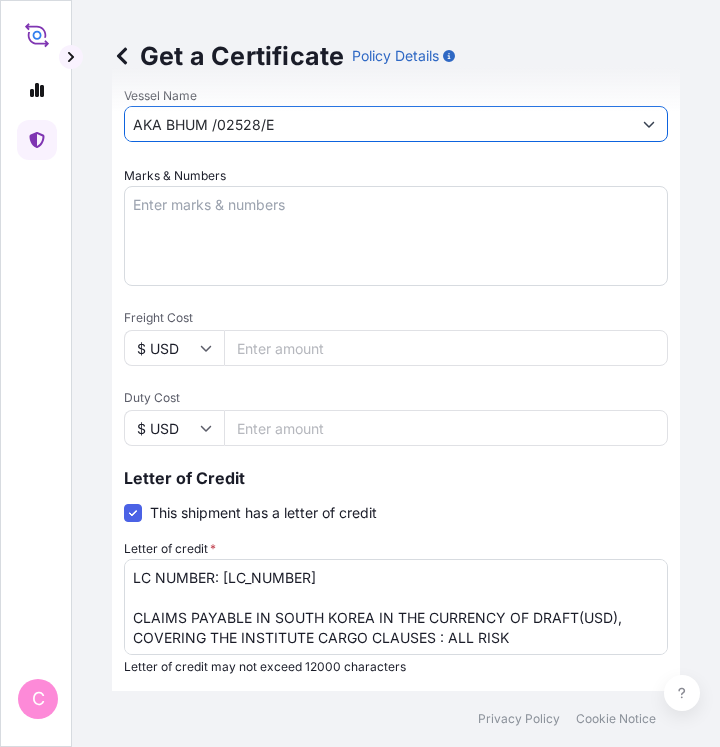 type on "AKA BHUM /02528/E" 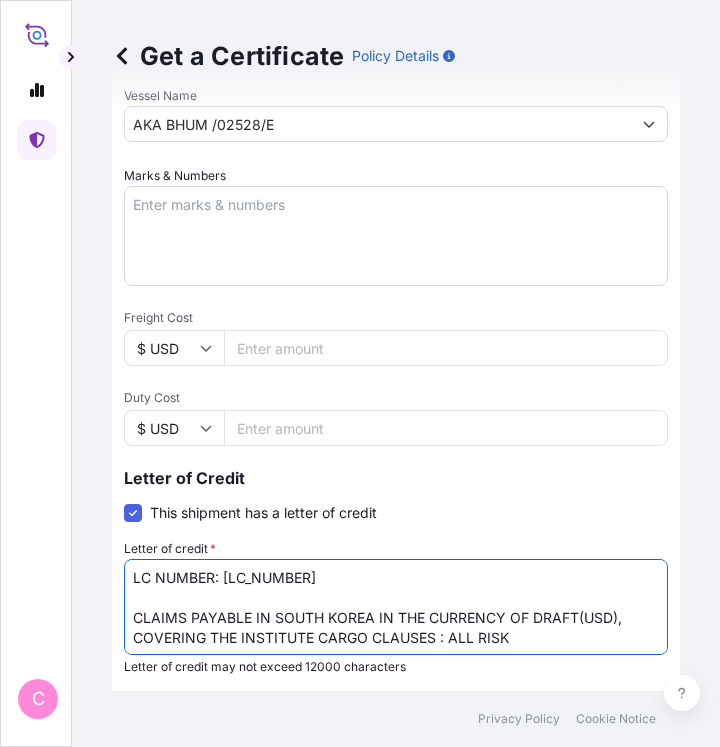 drag, startPoint x: 223, startPoint y: 573, endPoint x: 374, endPoint y: 578, distance: 151.08276 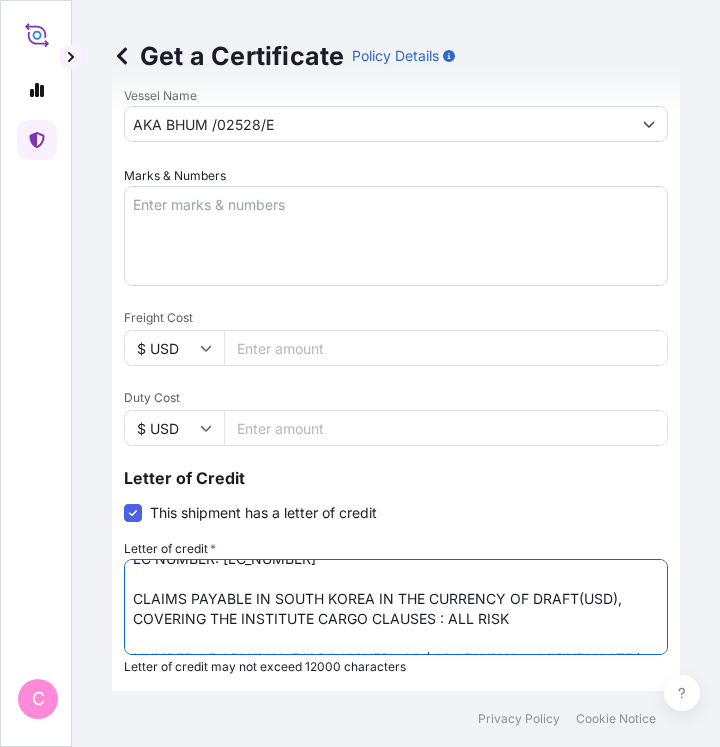 scroll, scrollTop: 11, scrollLeft: 0, axis: vertical 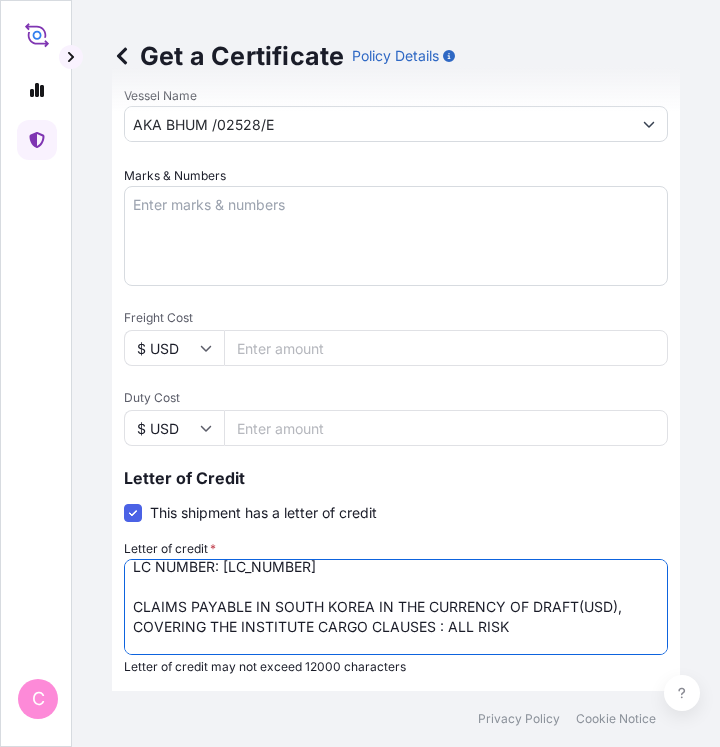 drag, startPoint x: 131, startPoint y: 614, endPoint x: 512, endPoint y: 629, distance: 381.29517 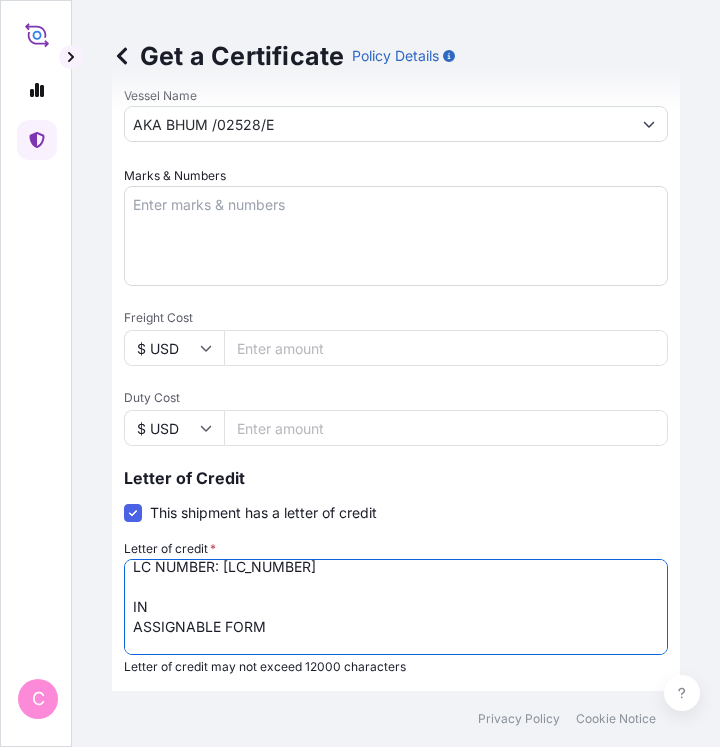 click on "LC NUMBER: [LC_NUMBER]
CLAIMS PAYABLE IN SOUTH KOREA IN THE CURRENCY OF DRAFT(USD),
COVERING THE INSTITUTE CARGO CLAUSES : ALL RISK
NUMBER OF ORIGINAL FOLDS ISSUED : 02 ( 01 ORIGINAL + 01 DUPLICATE )" at bounding box center (396, 607) 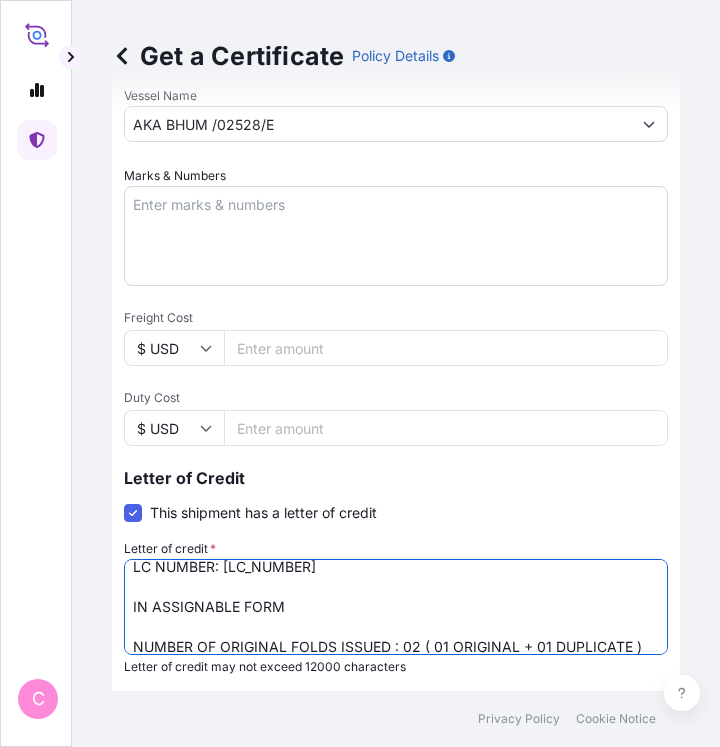click on "LC NUMBER: [LC_NUMBER]
CLAIMS PAYABLE IN SOUTH KOREA IN THE CURRENCY OF DRAFT(USD),
COVERING THE INSTITUTE CARGO CLAUSES : ALL RISK
NUMBER OF ORIGINAL FOLDS ISSUED : 02 ( 01 ORIGINAL + 01 DUPLICATE )" at bounding box center [396, 607] 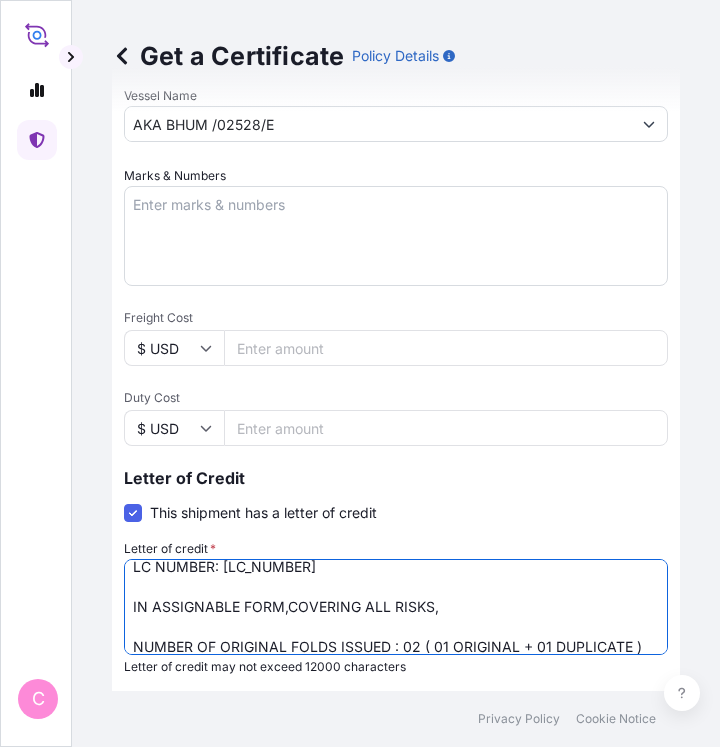 click on "LC NUMBER: [LC_NUMBER]
CLAIMS PAYABLE IN SOUTH KOREA IN THE CURRENCY OF DRAFT(USD),
COVERING THE INSTITUTE CARGO CLAUSES : ALL RISK
NUMBER OF ORIGINAL FOLDS ISSUED : 02 ( 01 ORIGINAL + 01 DUPLICATE )" at bounding box center (396, 607) 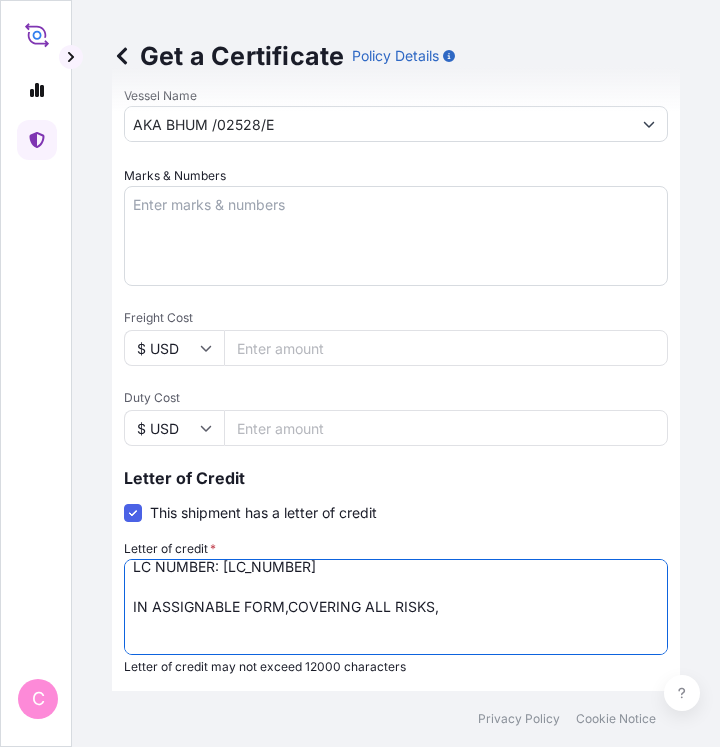 paste on "IN THE INVOICE CURRRENCY, IRRESPECTIVE
OF PERCENTAGE, SHOWING CLAIM PAYABLE IN [COUNTRY] BY A NAMED CLAIMS
OR SETTLING INSURANCE AGENT LOCATED IN [COUNTRY] (WITH DETAILS OF
FULL NAME, ADDRESS AND TEL NO. OF THIS AGENT)" 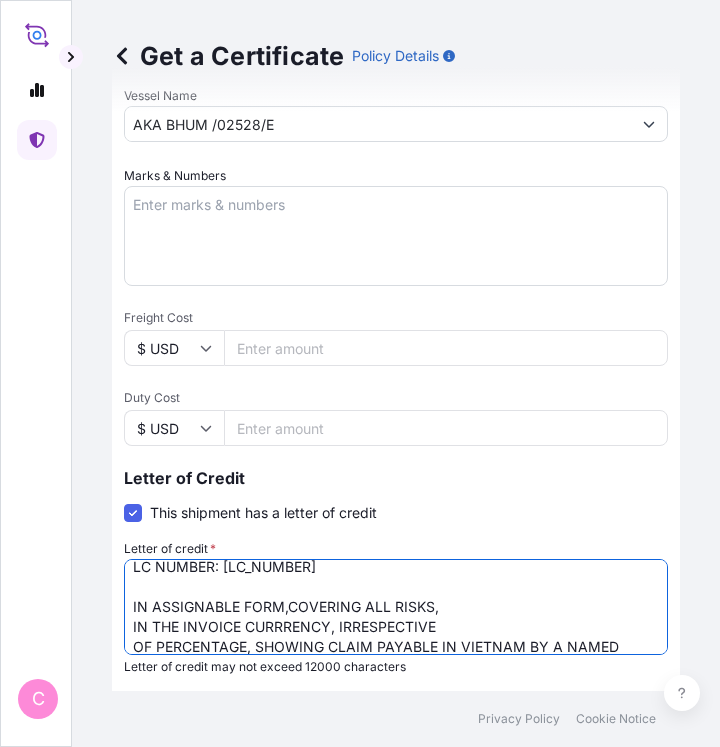 scroll, scrollTop: 92, scrollLeft: 0, axis: vertical 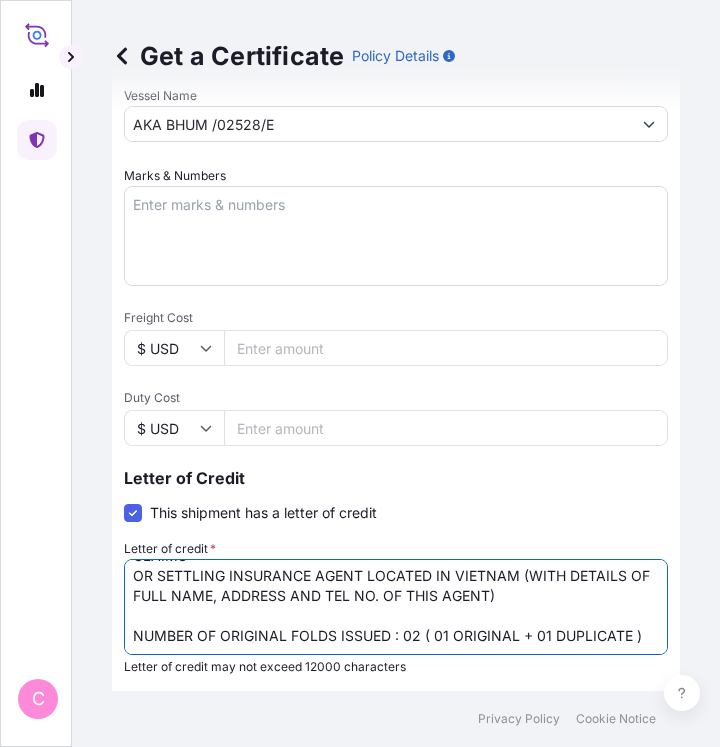 drag, startPoint x: 287, startPoint y: 613, endPoint x: 337, endPoint y: 615, distance: 50.039986 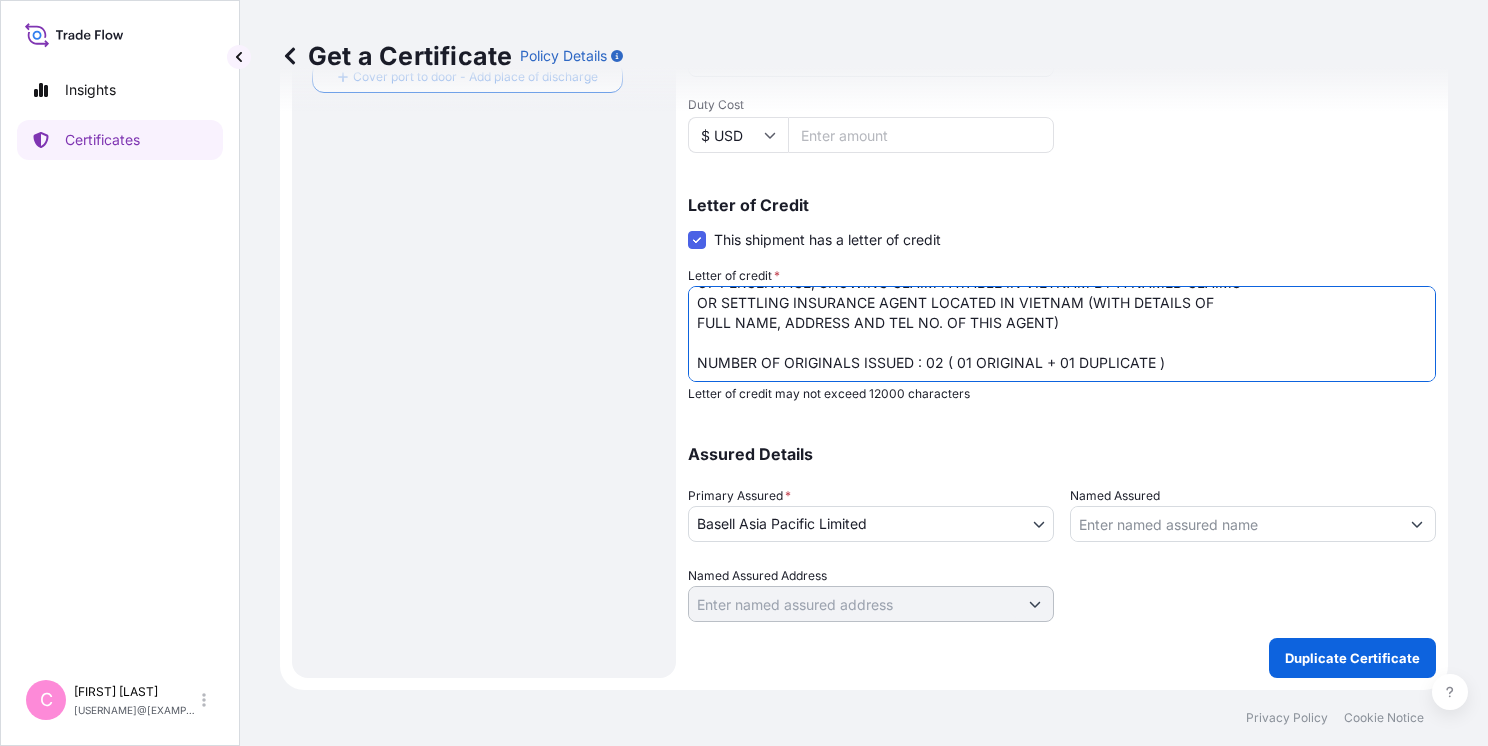 scroll, scrollTop: 101, scrollLeft: 0, axis: vertical 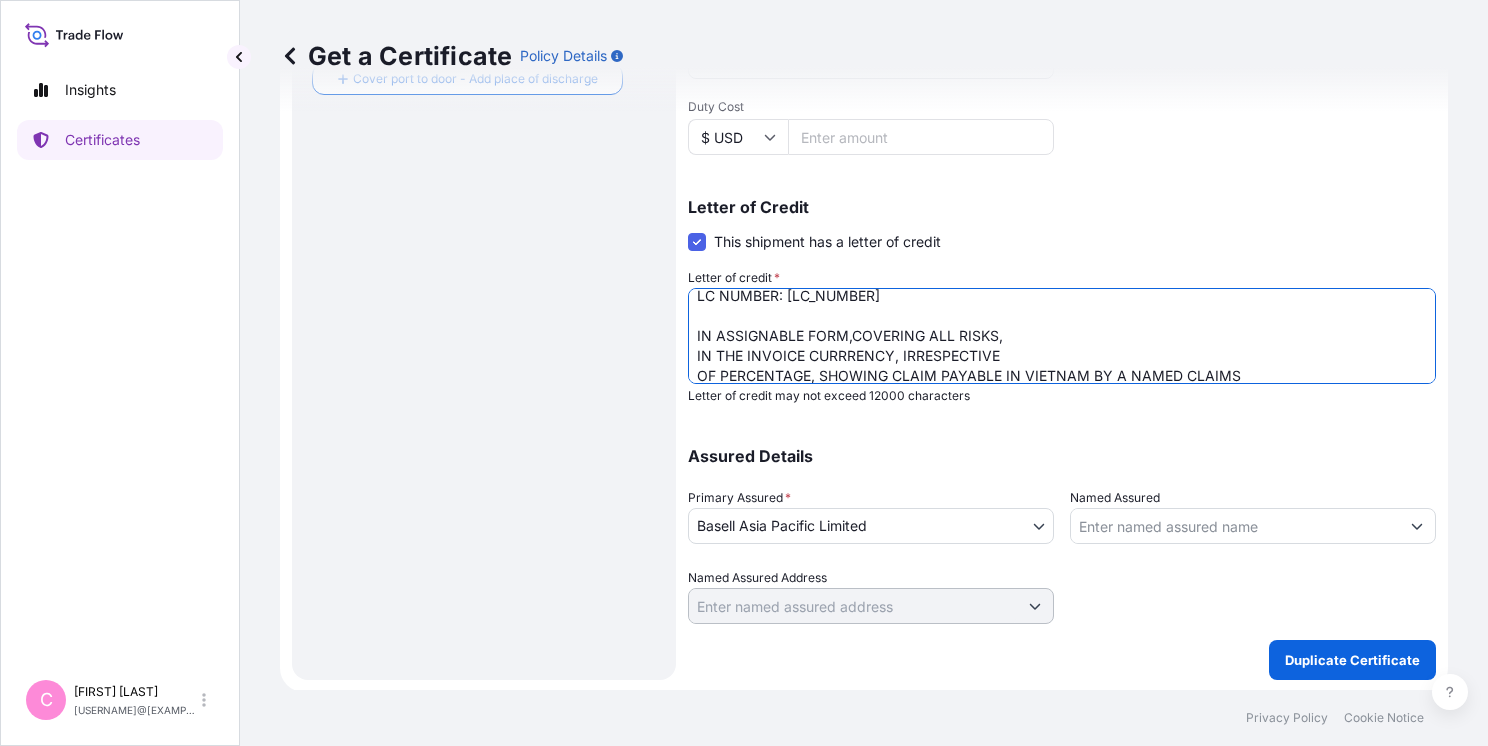 click on "LC NUMBER: [LC_NUMBER]
CLAIMS PAYABLE IN SOUTH KOREA IN THE CURRENCY OF DRAFT(USD),
COVERING THE INSTITUTE CARGO CLAUSES : ALL RISK
NUMBER OF ORIGINAL FOLDS ISSUED : 02 ( 01 ORIGINAL + 01 DUPLICATE )" at bounding box center (1062, 336) 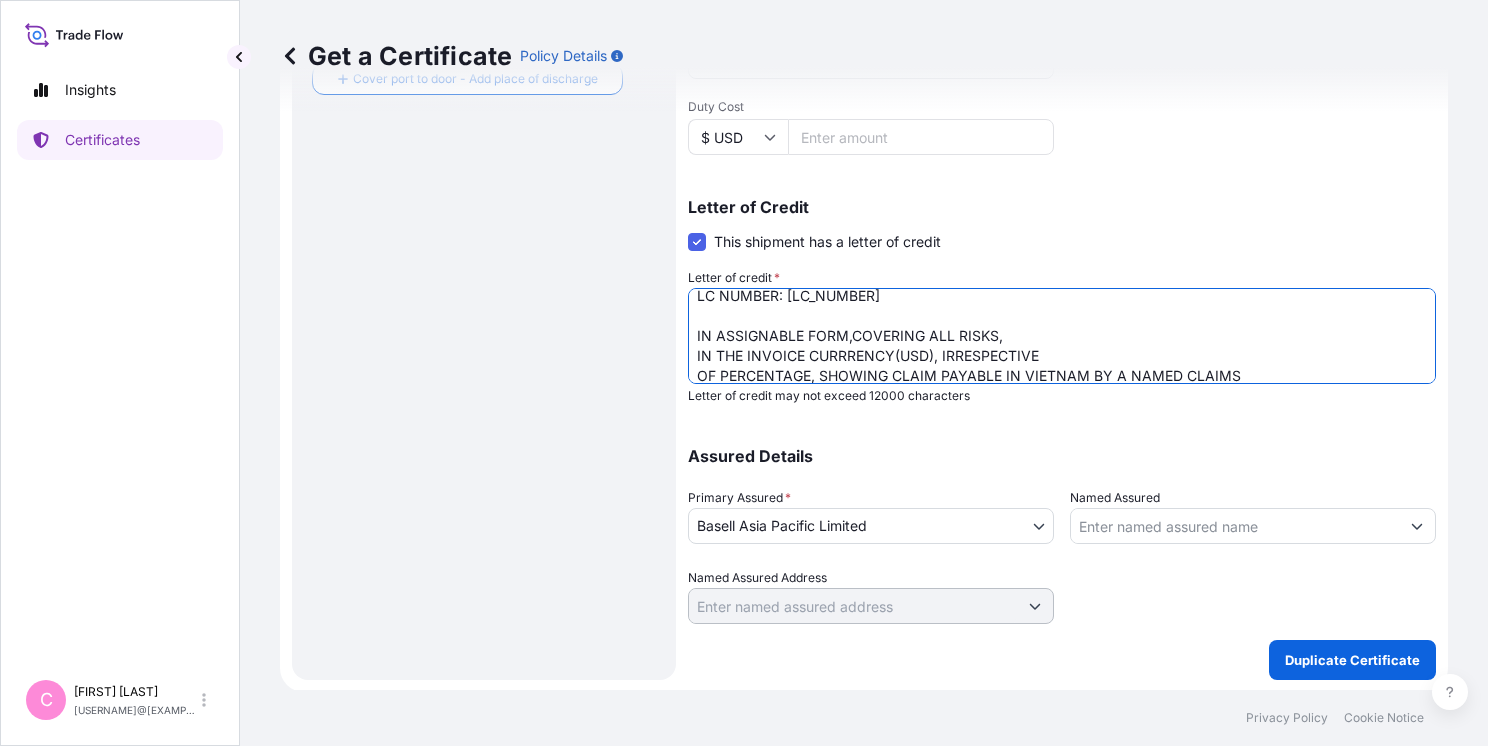 click on "LC NUMBER: [LC_NUMBER]
CLAIMS PAYABLE IN SOUTH KOREA IN THE CURRENCY OF DRAFT(USD),
COVERING THE INSTITUTE CARGO CLAUSES : ALL RISK
NUMBER OF ORIGINAL FOLDS ISSUED : 02 ( 01 ORIGINAL + 01 DUPLICATE )" at bounding box center [1062, 336] 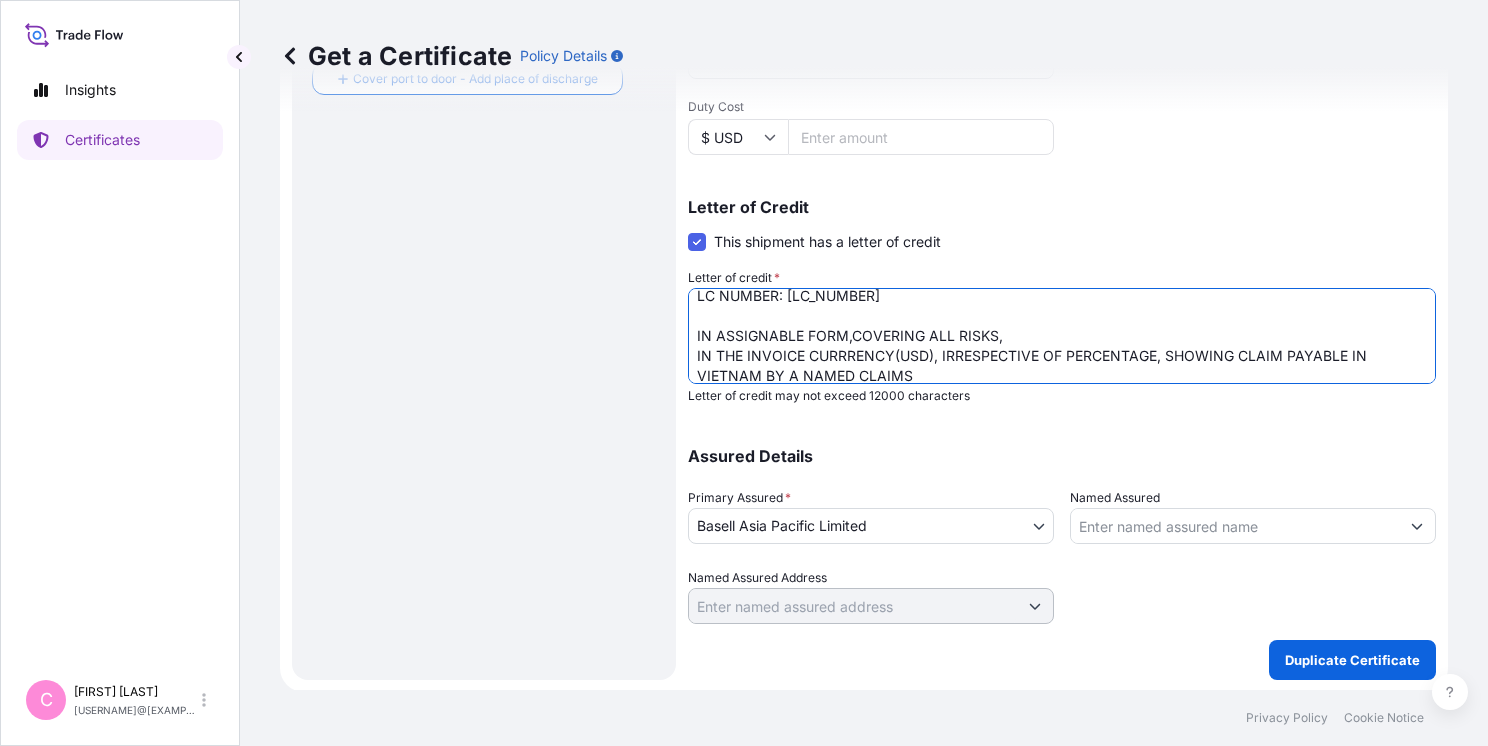 click on "LC NUMBER: [LC_NUMBER]
CLAIMS PAYABLE IN SOUTH KOREA IN THE CURRENCY OF DRAFT(USD),
COVERING THE INSTITUTE CARGO CLAUSES : ALL RISK
NUMBER OF ORIGINAL FOLDS ISSUED : 02 ( 01 ORIGINAL + 01 DUPLICATE )" at bounding box center [1062, 336] 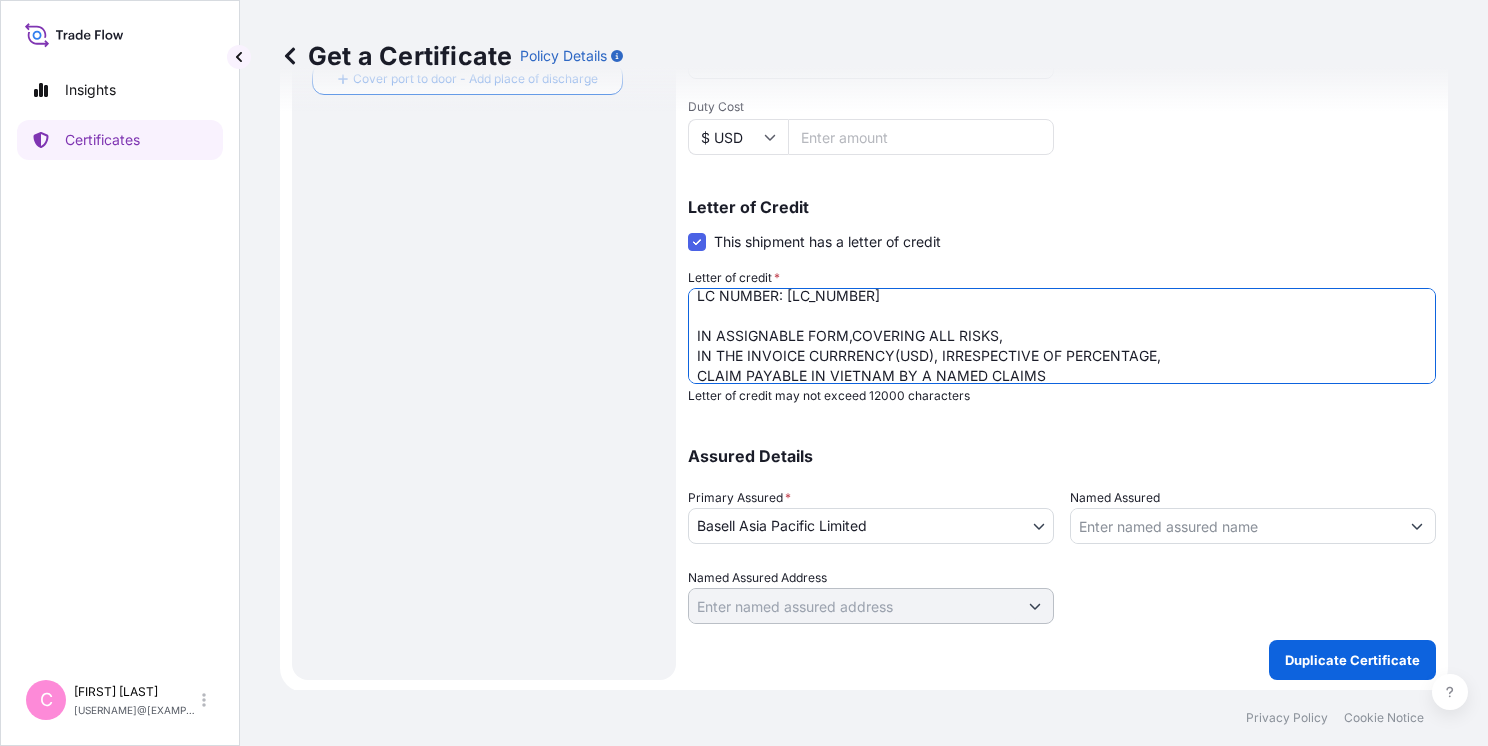 scroll, scrollTop: 12, scrollLeft: 0, axis: vertical 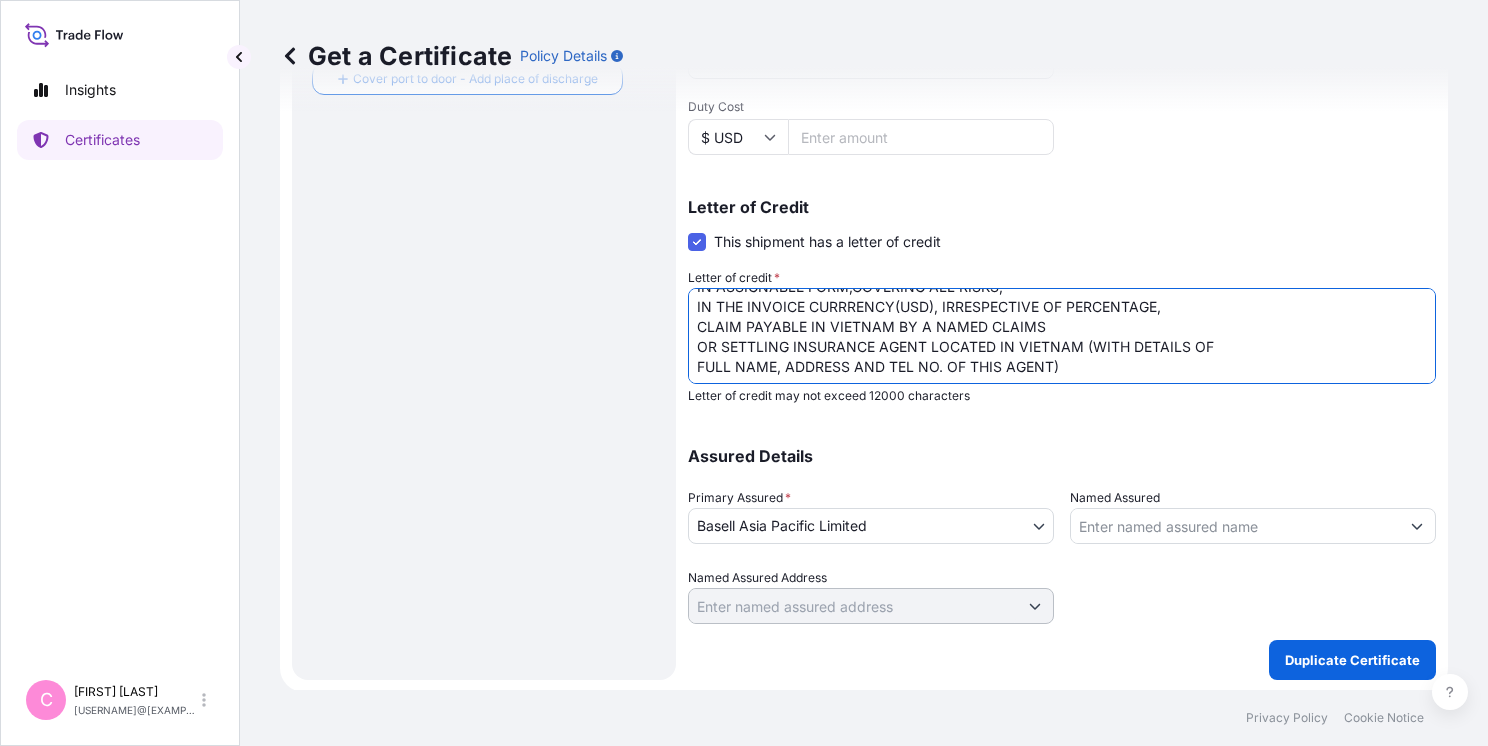 drag, startPoint x: 985, startPoint y: 322, endPoint x: 720, endPoint y: 344, distance: 265.91165 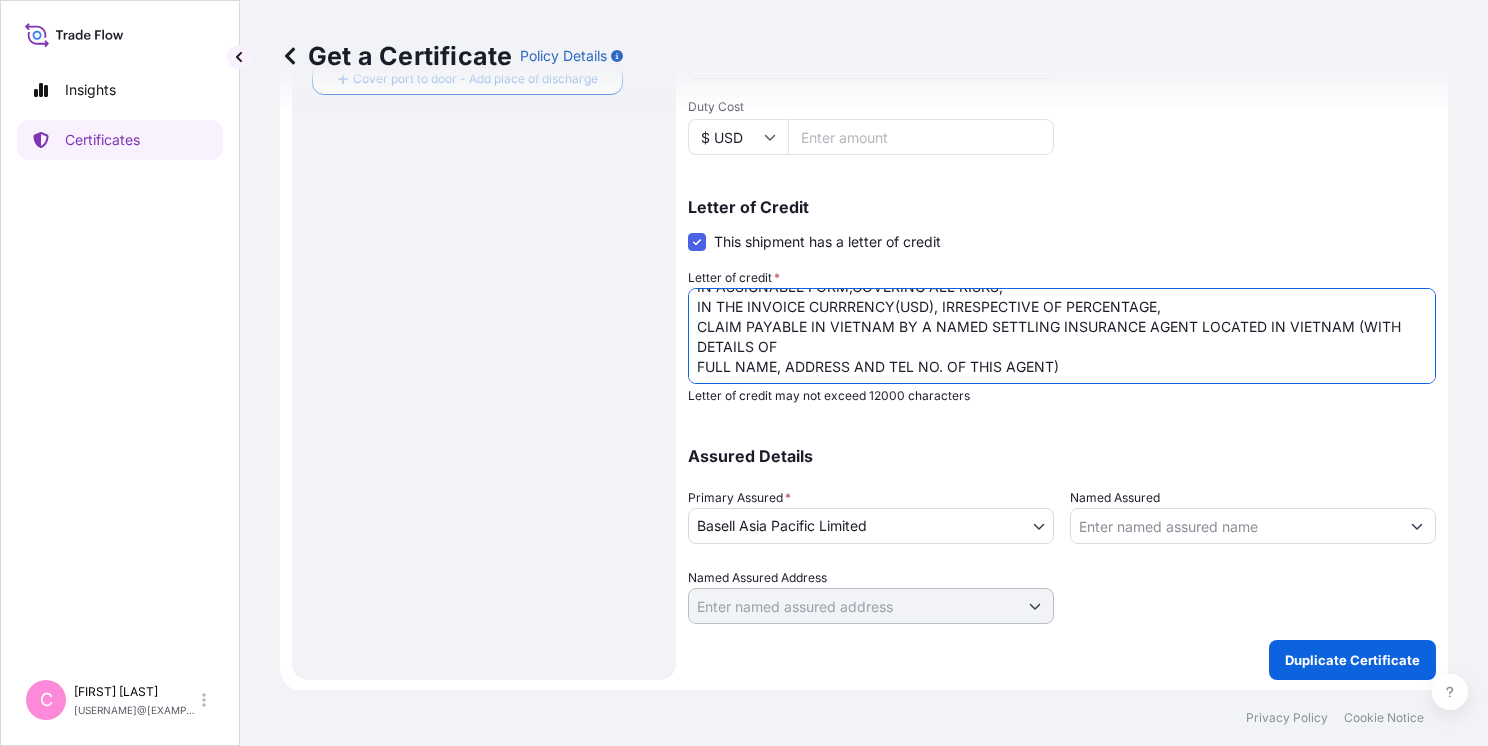 click on "LC NUMBER: [LC_NUMBER]
CLAIMS PAYABLE IN SOUTH KOREA IN THE CURRENCY OF DRAFT(USD),
COVERING THE INSTITUTE CARGO CLAUSES : ALL RISK
NUMBER OF ORIGINAL FOLDS ISSUED : 02 ( 01 ORIGINAL + 01 DUPLICATE )" at bounding box center (1062, 336) 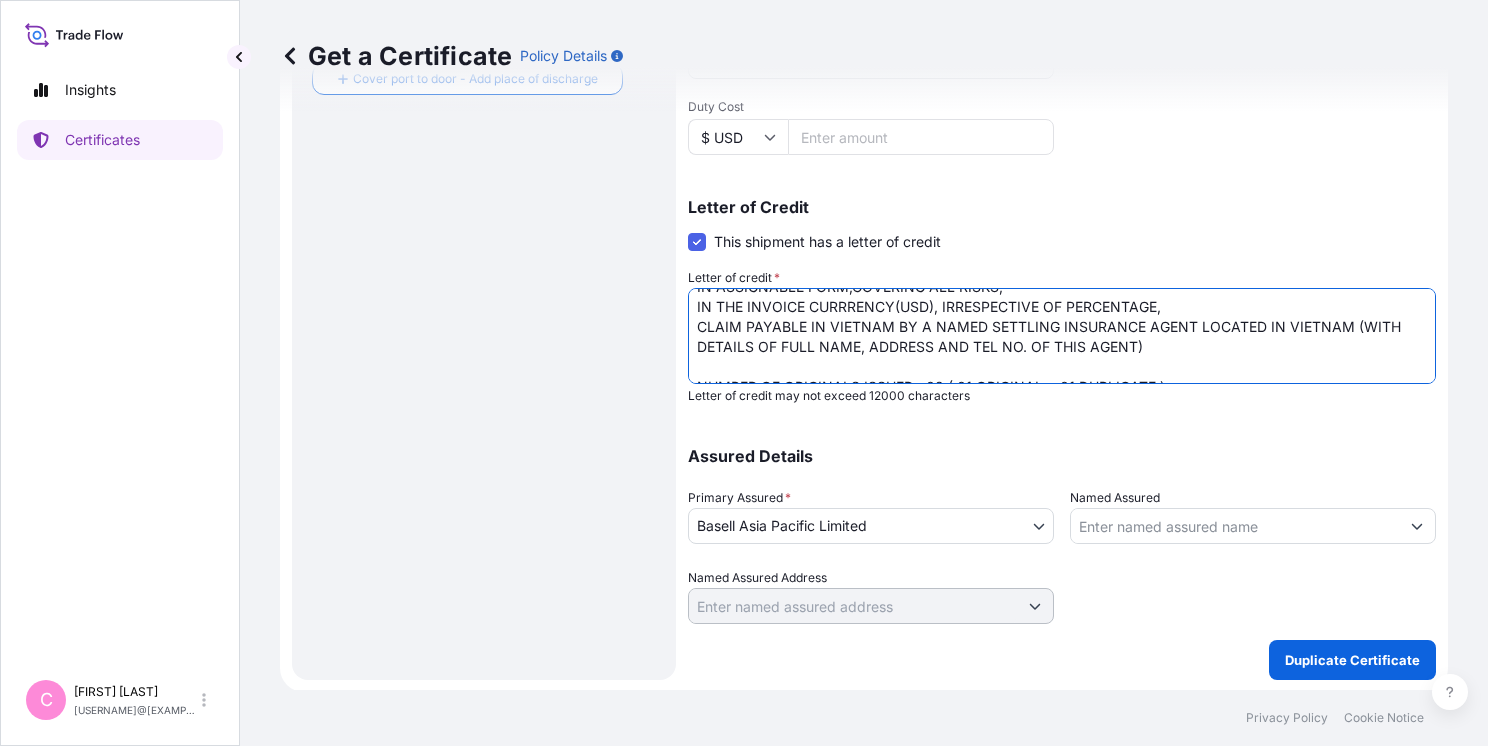 click on "LC NUMBER: [LC_NUMBER]
CLAIMS PAYABLE IN SOUTH KOREA IN THE CURRENCY OF DRAFT(USD),
COVERING THE INSTITUTE CARGO CLAUSES : ALL RISK
NUMBER OF ORIGINAL FOLDS ISSUED : 02 ( 01 ORIGINAL + 01 DUPLICATE )" at bounding box center (1062, 336) 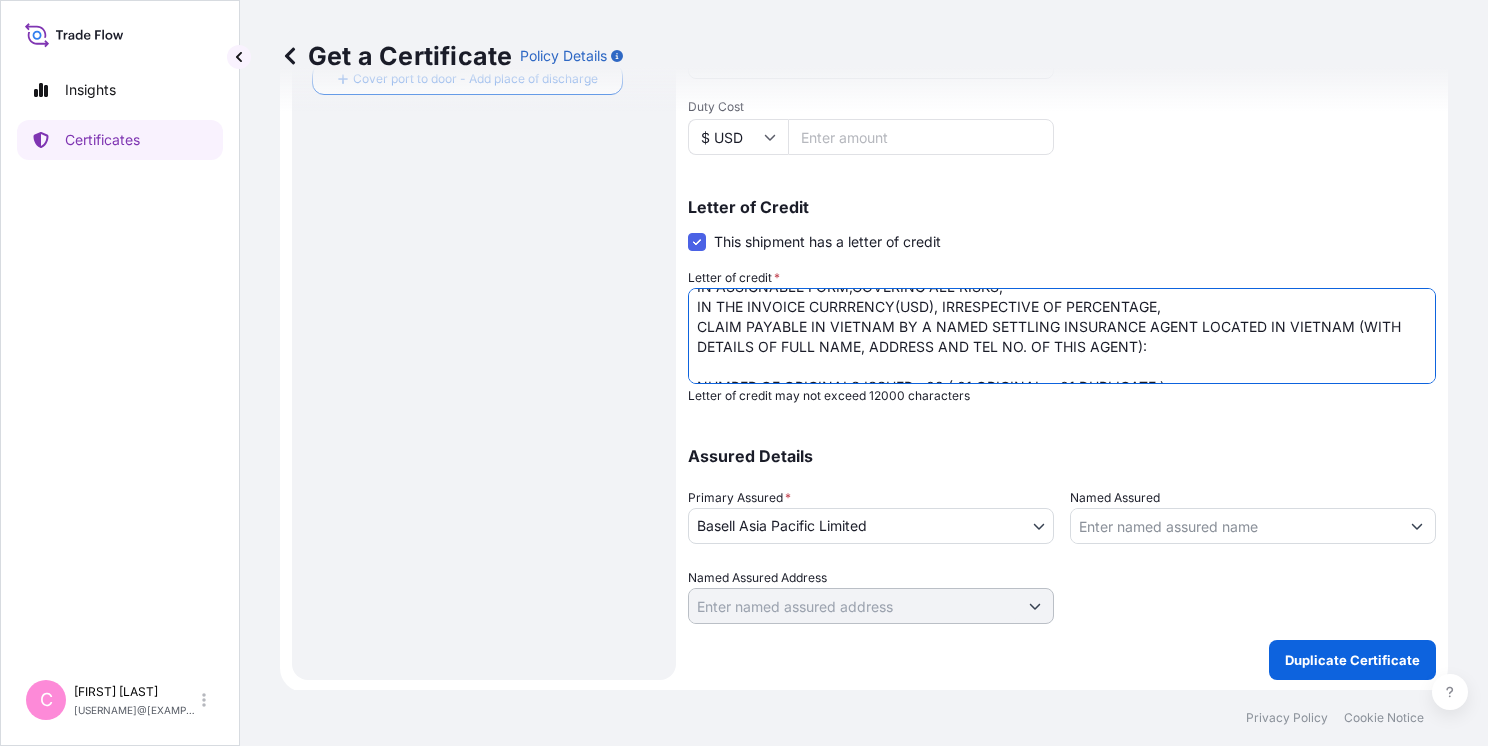 click on "LC NUMBER: [LC_NUMBER]
CLAIMS PAYABLE IN SOUTH KOREA IN THE CURRENCY OF DRAFT(USD),
COVERING THE INSTITUTE CARGO CLAUSES : ALL RISK
NUMBER OF ORIGINAL FOLDS ISSUED : 02 ( 01 ORIGINAL + 01 DUPLICATE )" at bounding box center [1062, 336] 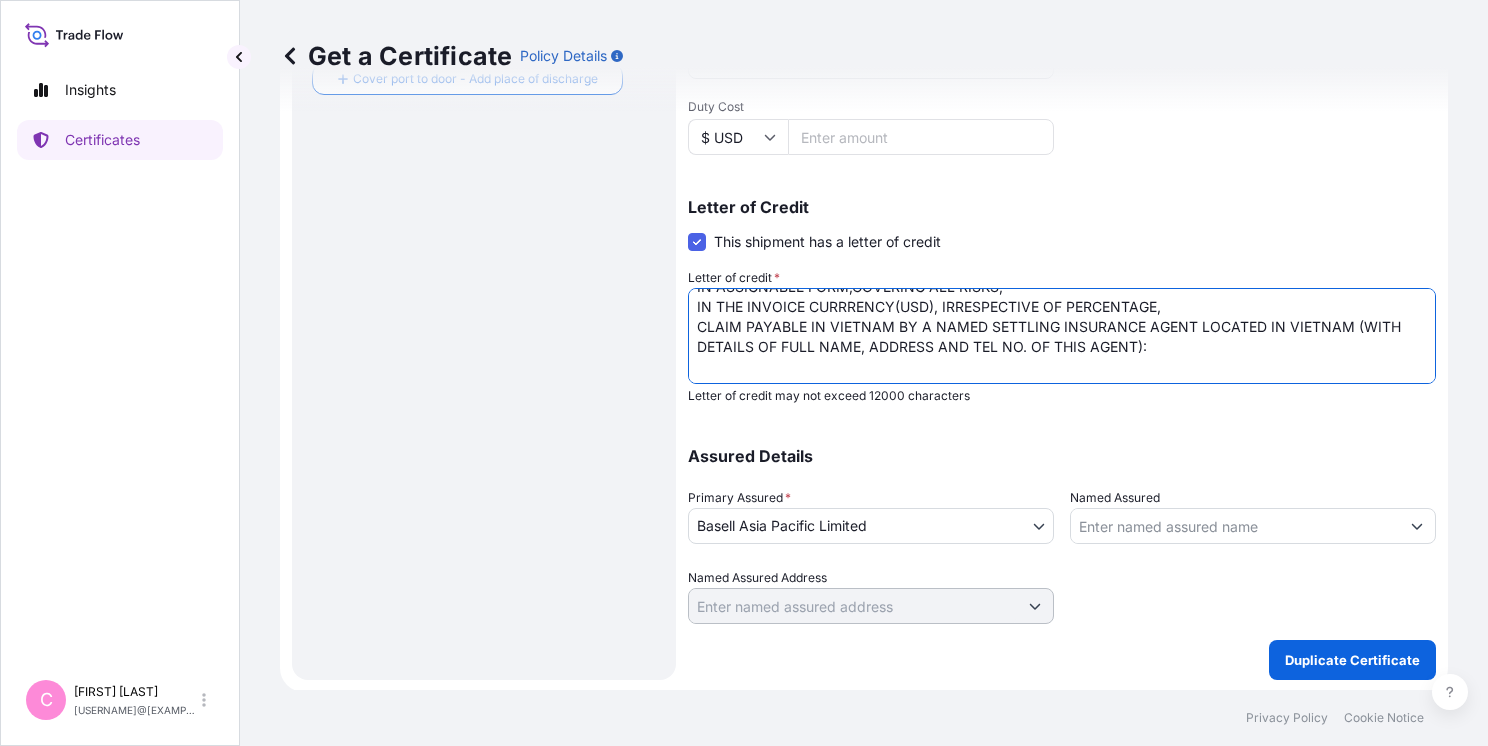paste on "[COMPANY NAME]
[NUMBER], [STREET NAME] [DISTRICT NAME] [WARD NAME] [CITY NAME] [COUNTRY]
Tel No.: [PHONE] ([HOURS])" 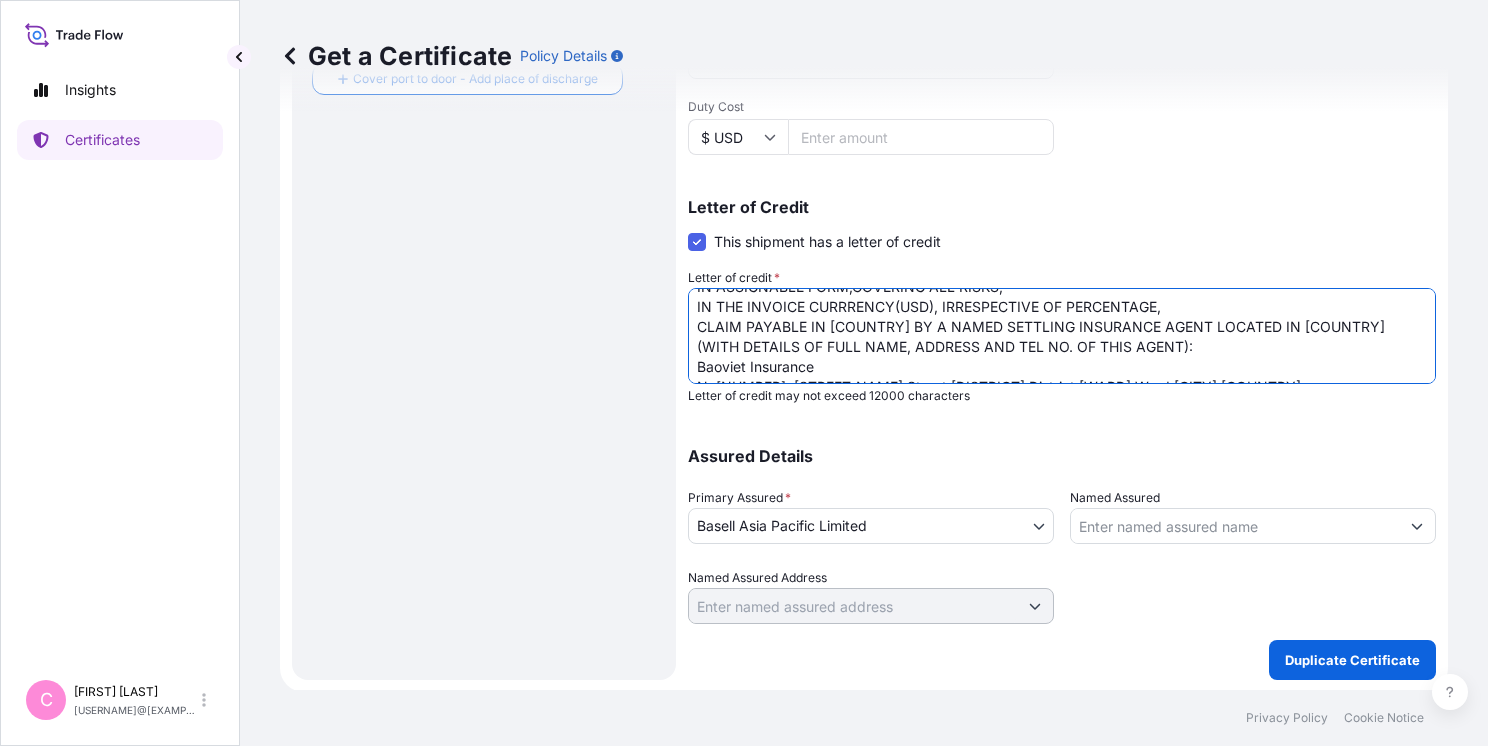 scroll, scrollTop: 112, scrollLeft: 0, axis: vertical 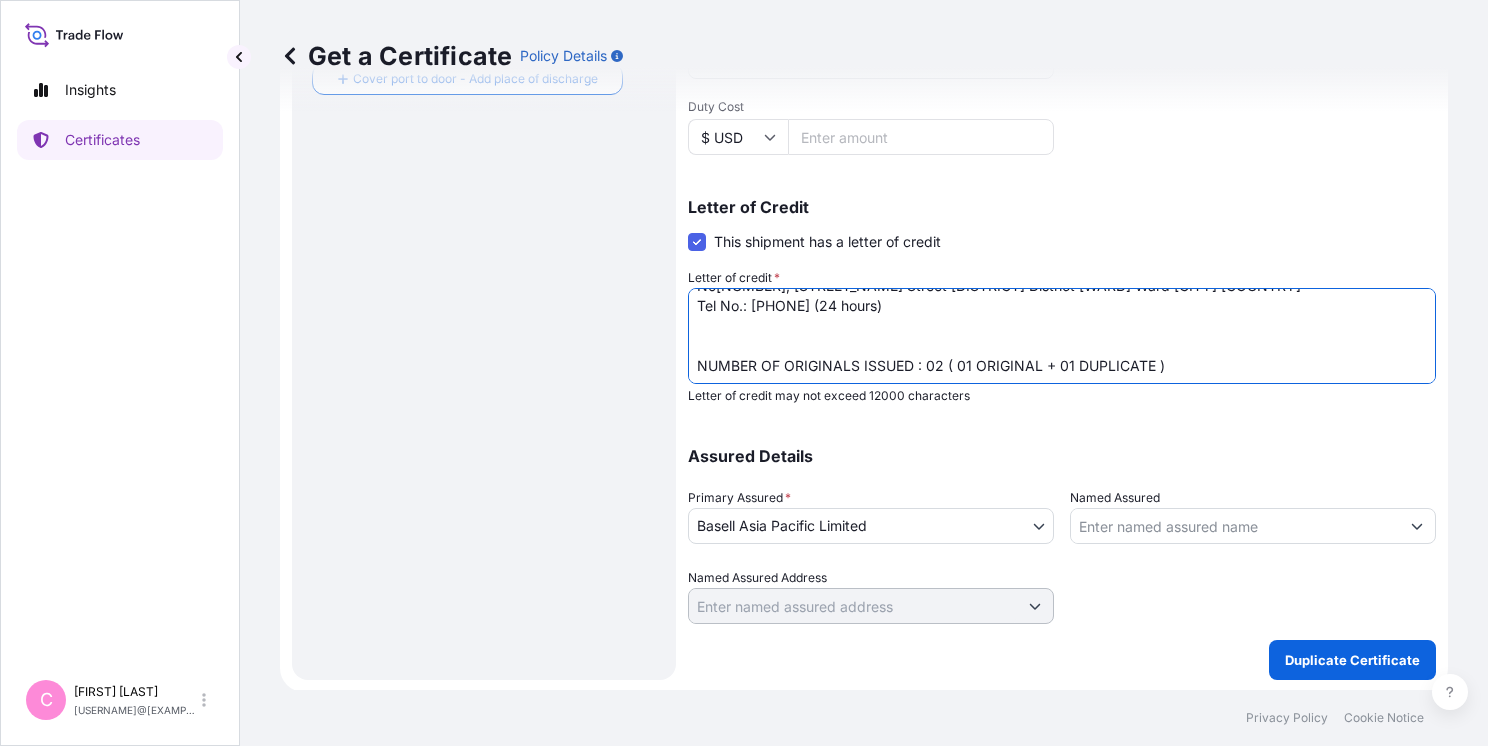 click on "LC NUMBER: [LC_NUMBER]
CLAIMS PAYABLE IN SOUTH KOREA IN THE CURRENCY OF DRAFT(USD),
COVERING THE INSTITUTE CARGO CLAUSES : ALL RISK
NUMBER OF ORIGINAL FOLDS ISSUED : 02 ( 01 ORIGINAL + 01 DUPLICATE )" at bounding box center (1062, 336) 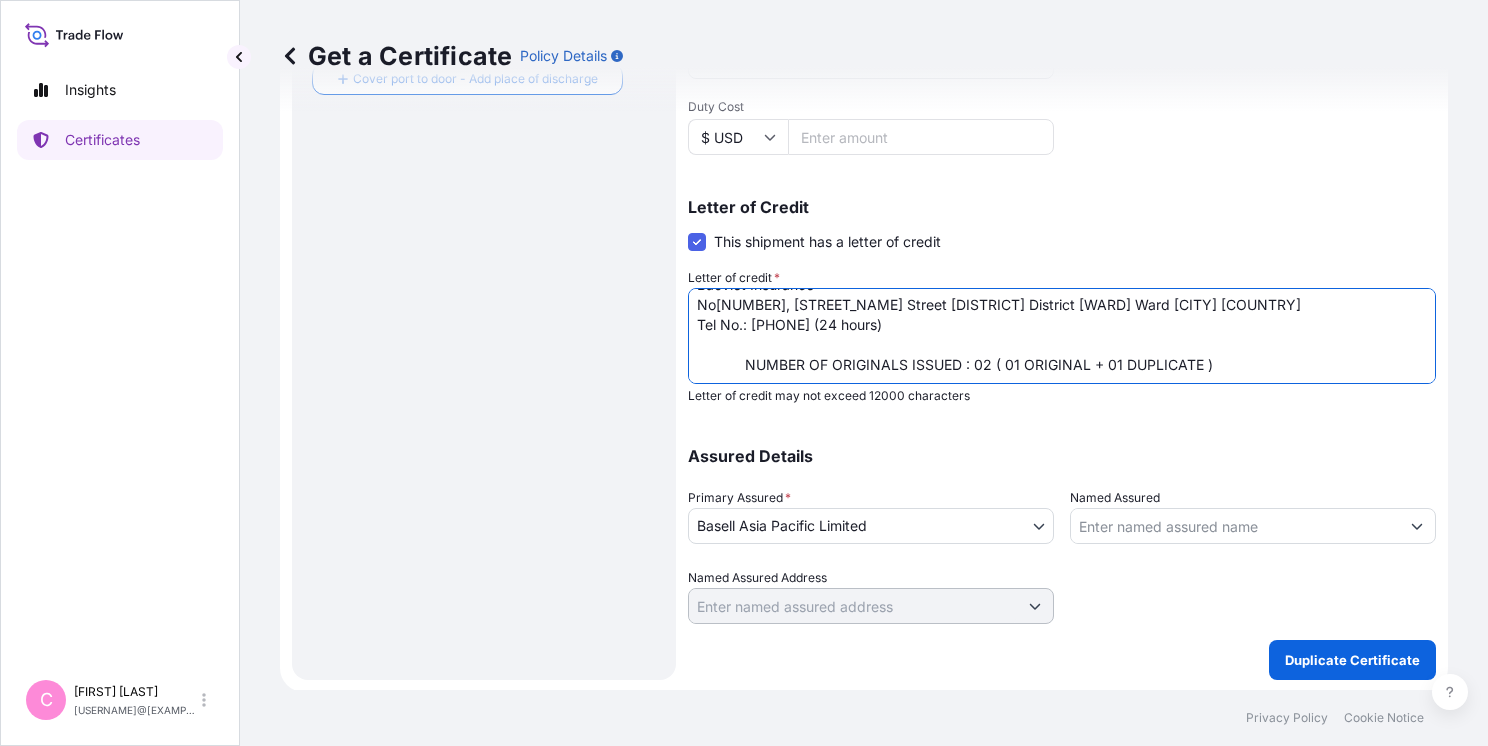 scroll, scrollTop: 141, scrollLeft: 0, axis: vertical 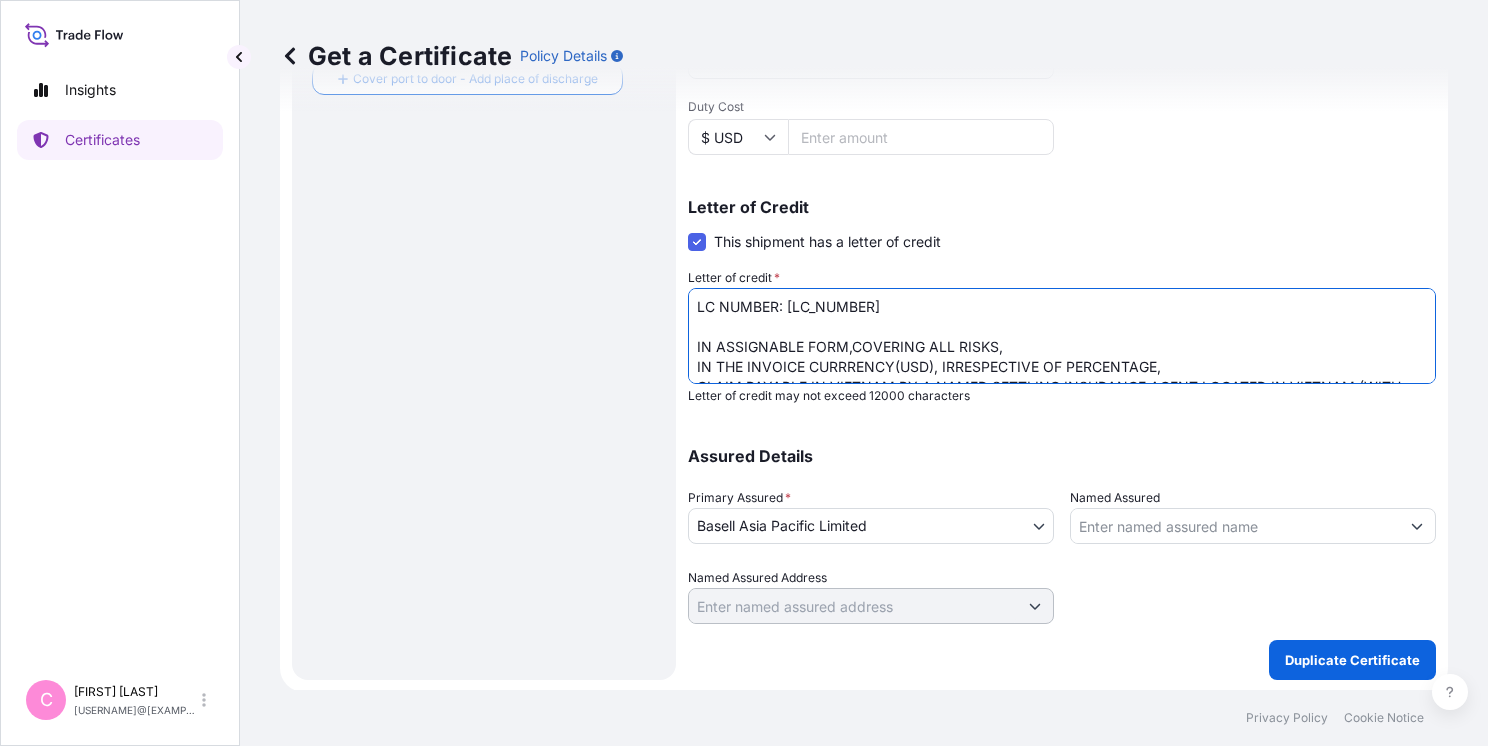 type on "LC NUMBER: [LC_NUMBER]
IN ASSIGNABLE FORM,COVERING ALL RISKS,
IN THE INVOICE CURRRENCY(USD), IRRESPECTIVE OF PERCENTAGE,
CLAIM PAYABLE IN VIETNAM BY A NAMED SETTLING INSURANCE AGENT LOCATED IN VIETNAM (WITH DETAILS OF FULL NAME, ADDRESS AND TEL NO. OF THIS AGENT):
[COMPANY NAME]
[NUMBER], [STREET NAME] [DISTRICT NAME] [WARD NAME] [CITY NAME] [COUNTRY]
Tel No.: [PHONE] (24 hours)
NUMBER OF ORIGINALS ISSUED : 02 ( 01 ORIGINAL + 01 DUPLICATE )" 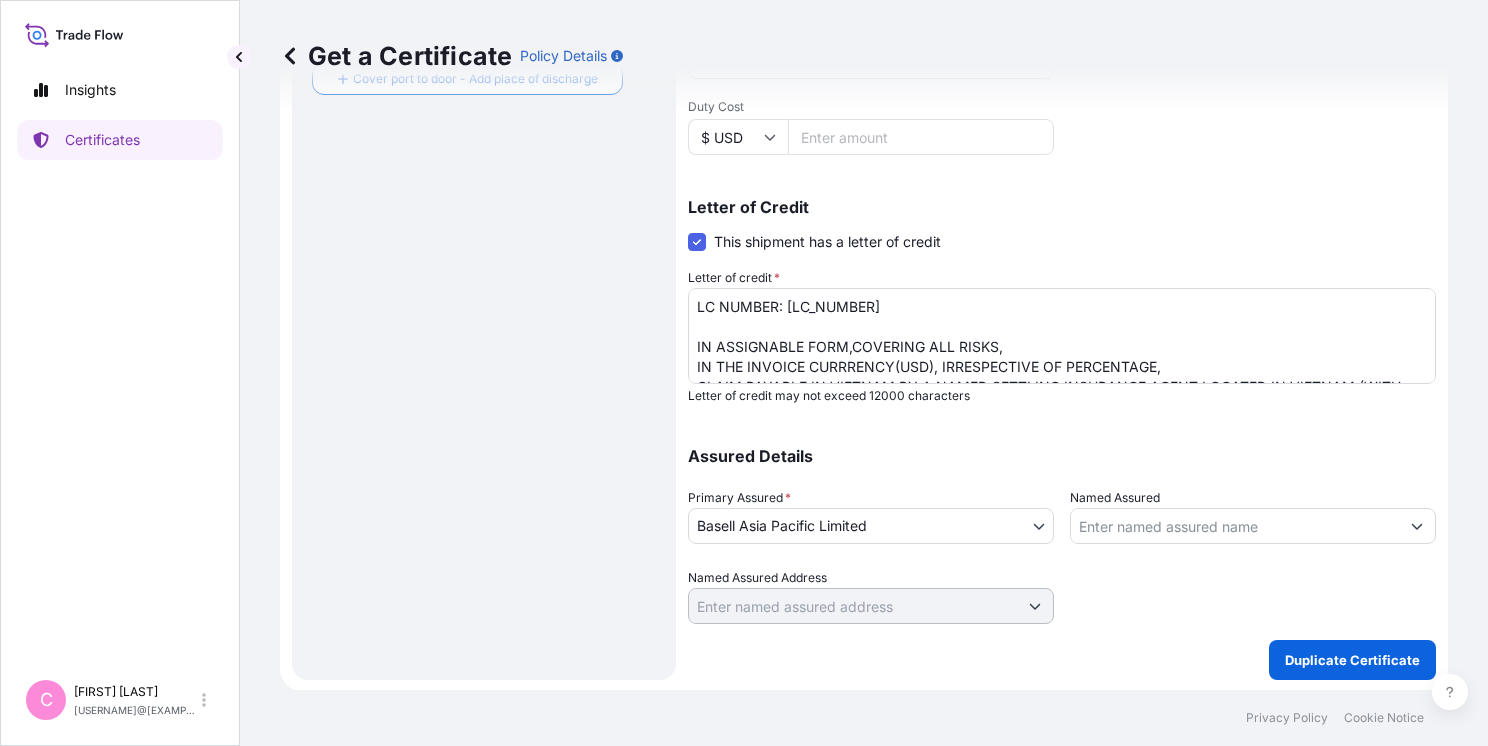 click on "Route Details Reset Route Details   Cover door to port - Add loading place Place of loading Road / Inland Road / Inland Origin * [CITY] [COUNTRY] [CITY], [COUNTRY] Main transport mode Sea Air Road Sea Destination * VNCLI - [CITY NAME], [COUNTRY] [PORT NAME], [COUNTRY] via PORT OF DISCHARGE: [CITY NAME] PORT, [COUNTRY] Cover port to door - Add place of discharge Road / Inland Road / Inland Place of Discharge" at bounding box center (484, 99) 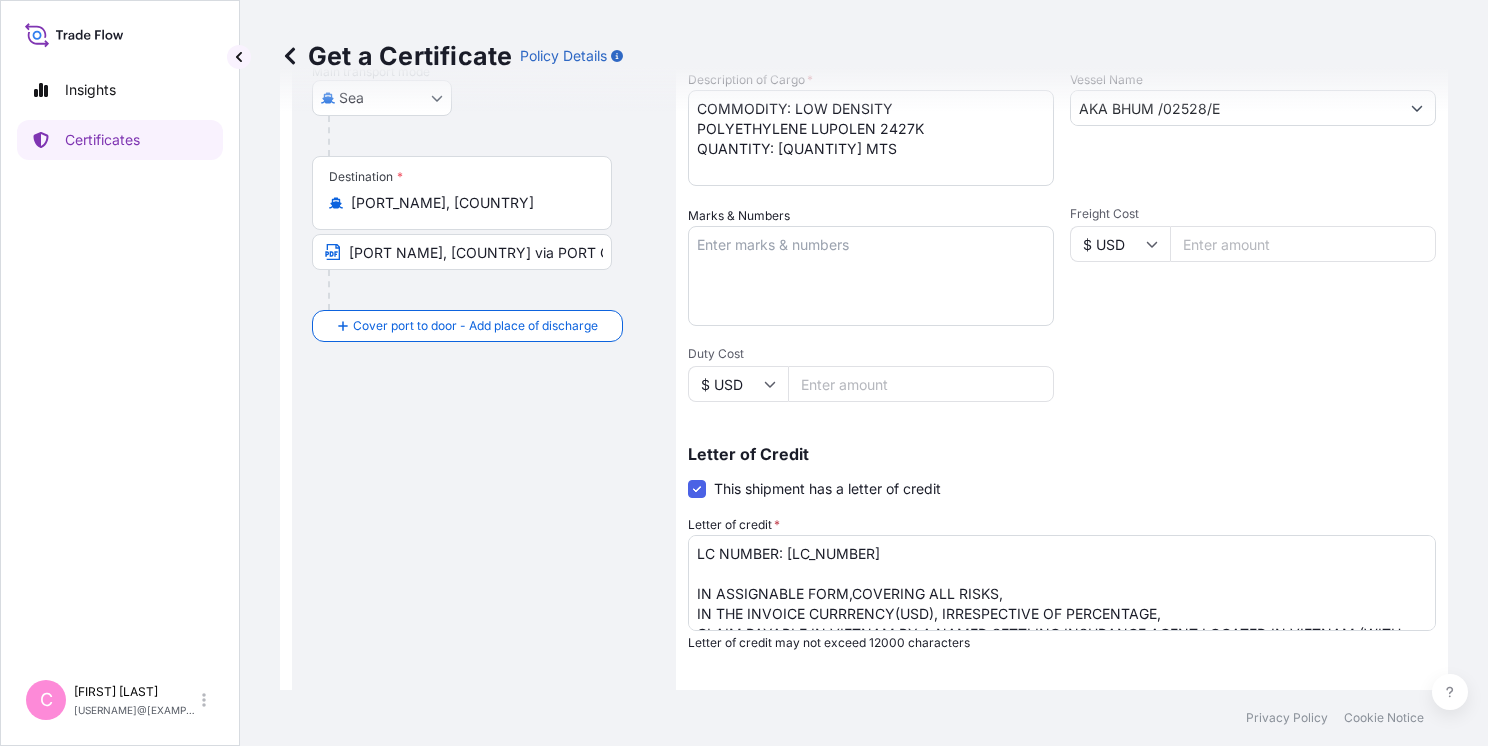 scroll, scrollTop: 605, scrollLeft: 0, axis: vertical 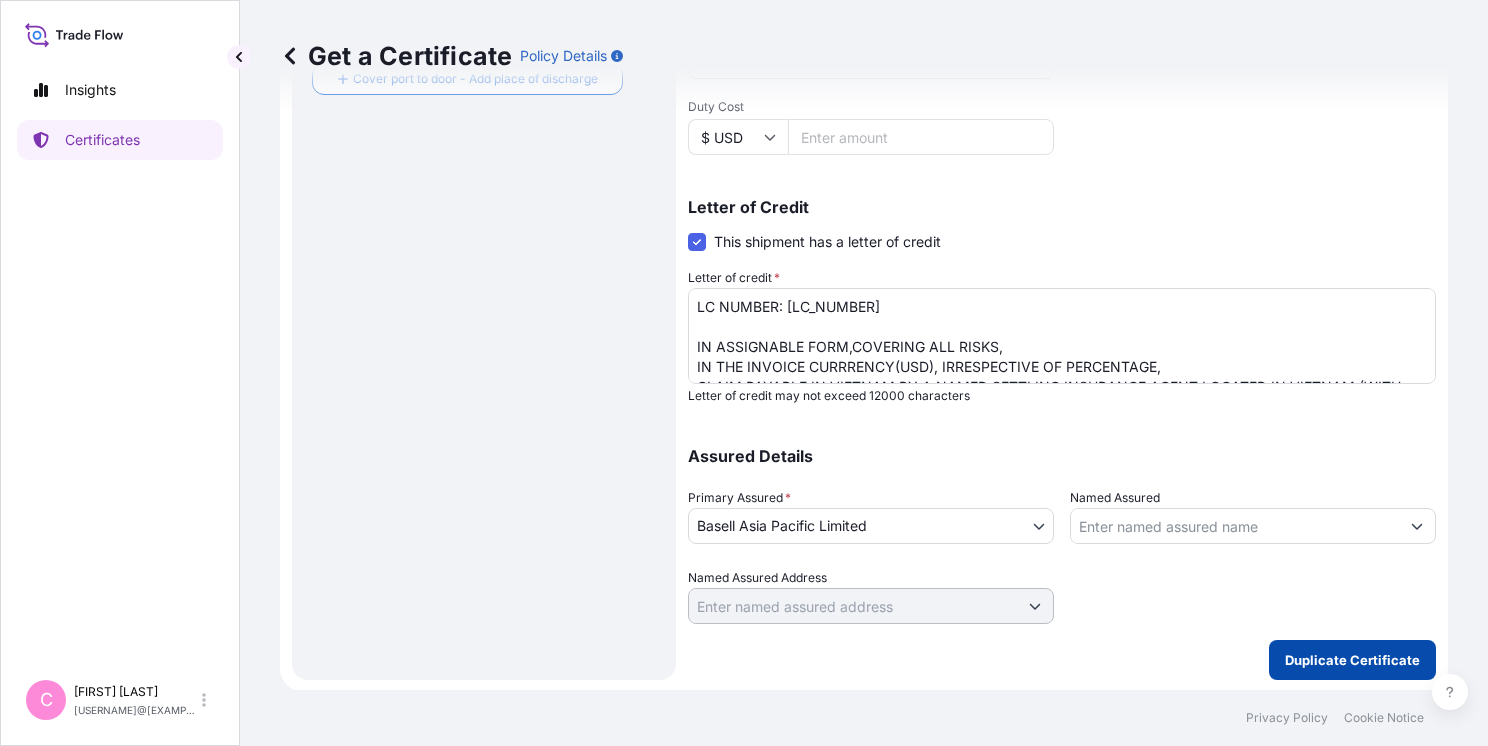 click on "Duplicate Certificate" at bounding box center (1352, 660) 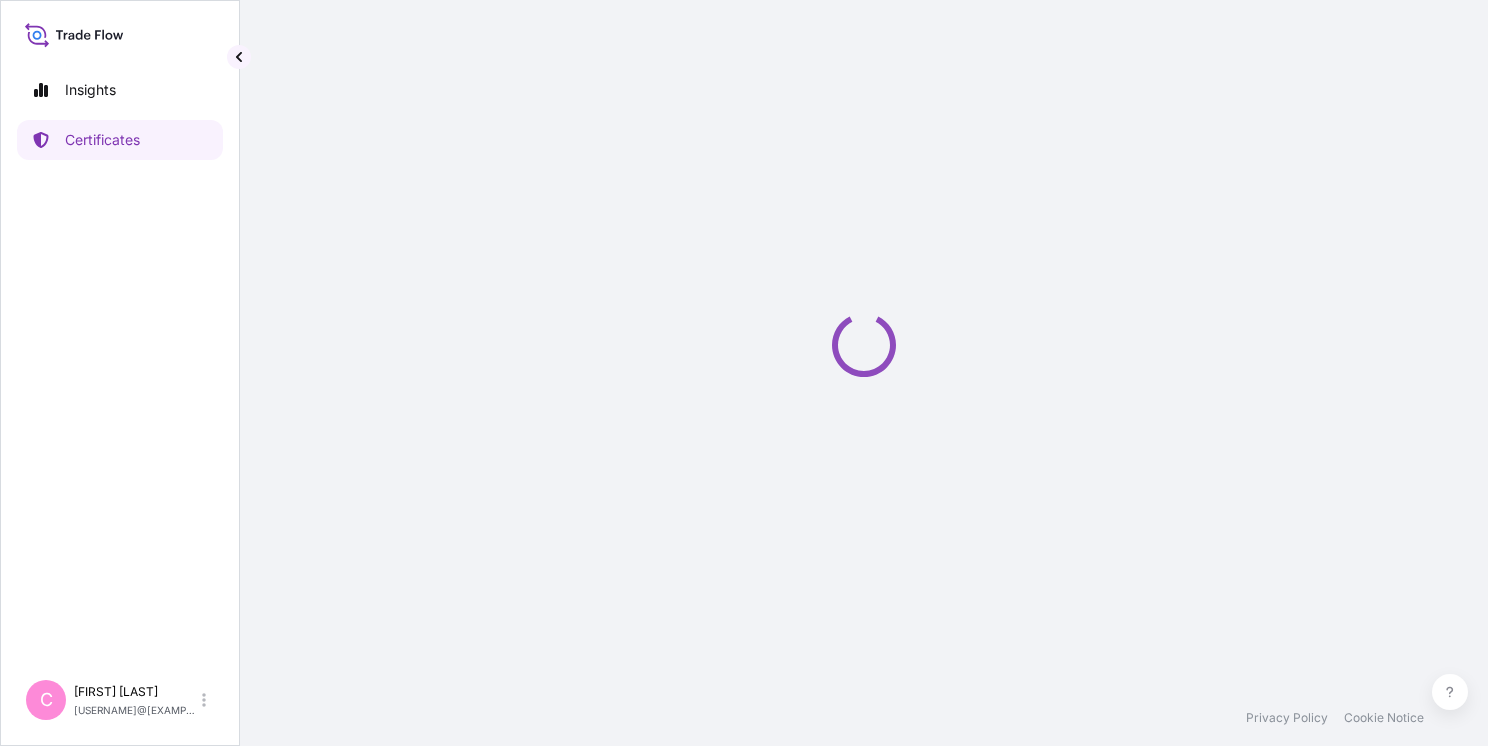 scroll, scrollTop: 0, scrollLeft: 0, axis: both 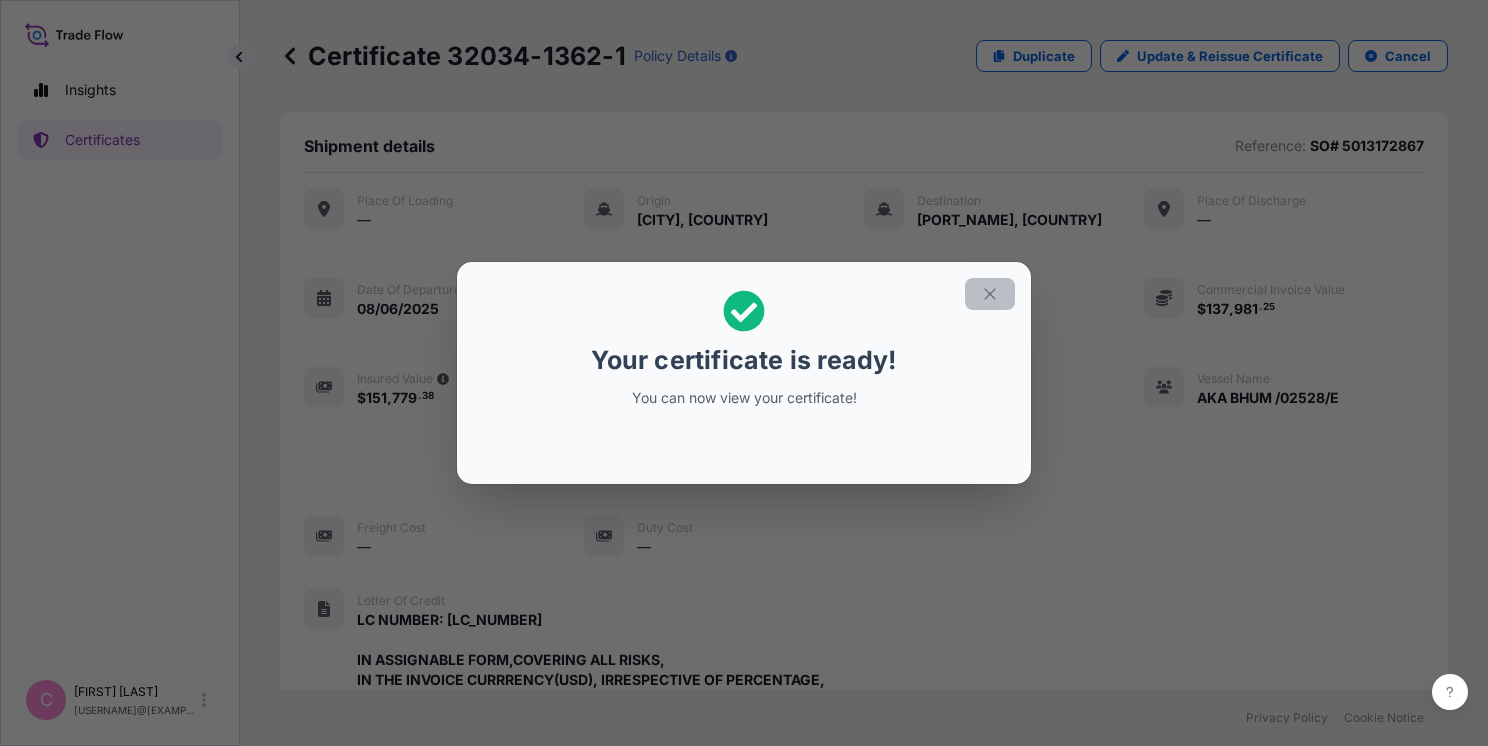 click 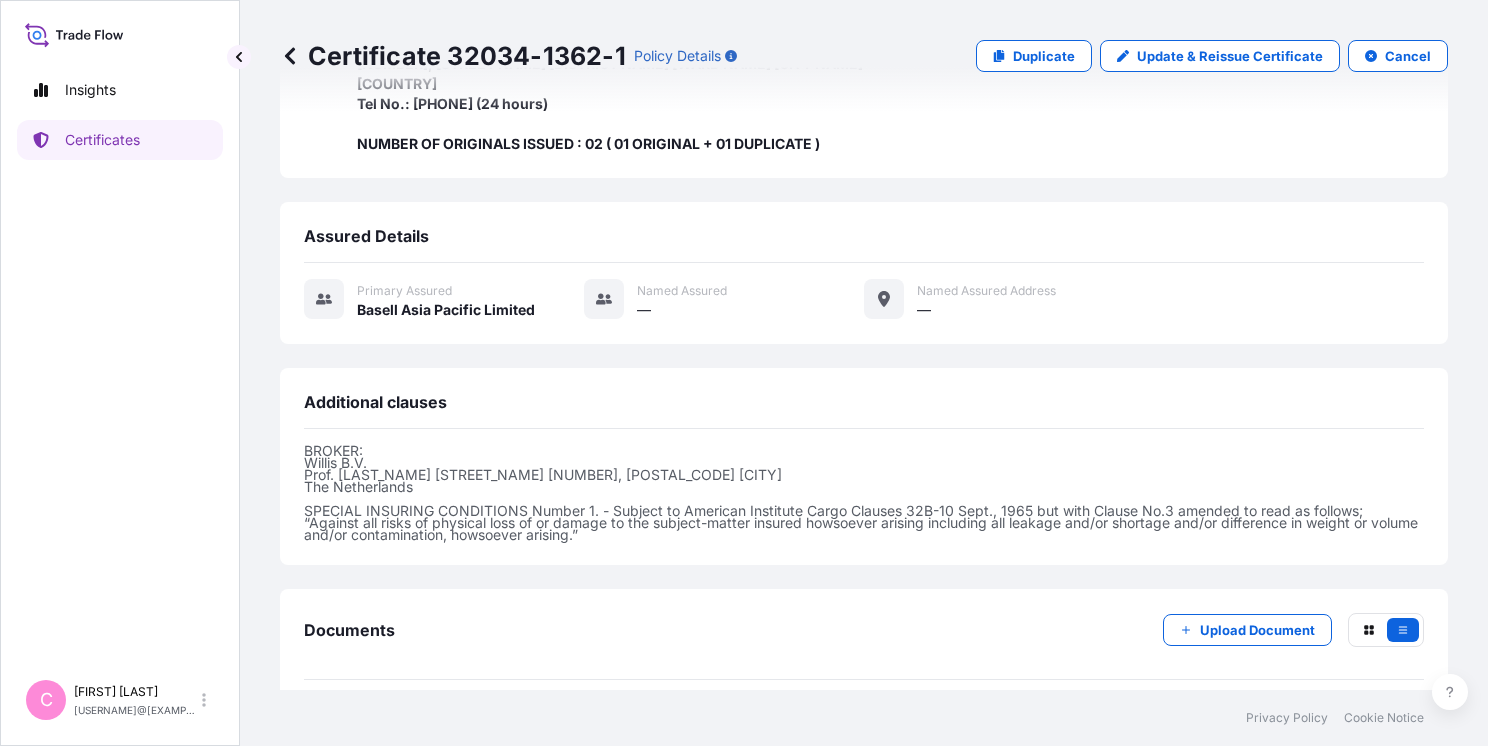 scroll, scrollTop: 794, scrollLeft: 0, axis: vertical 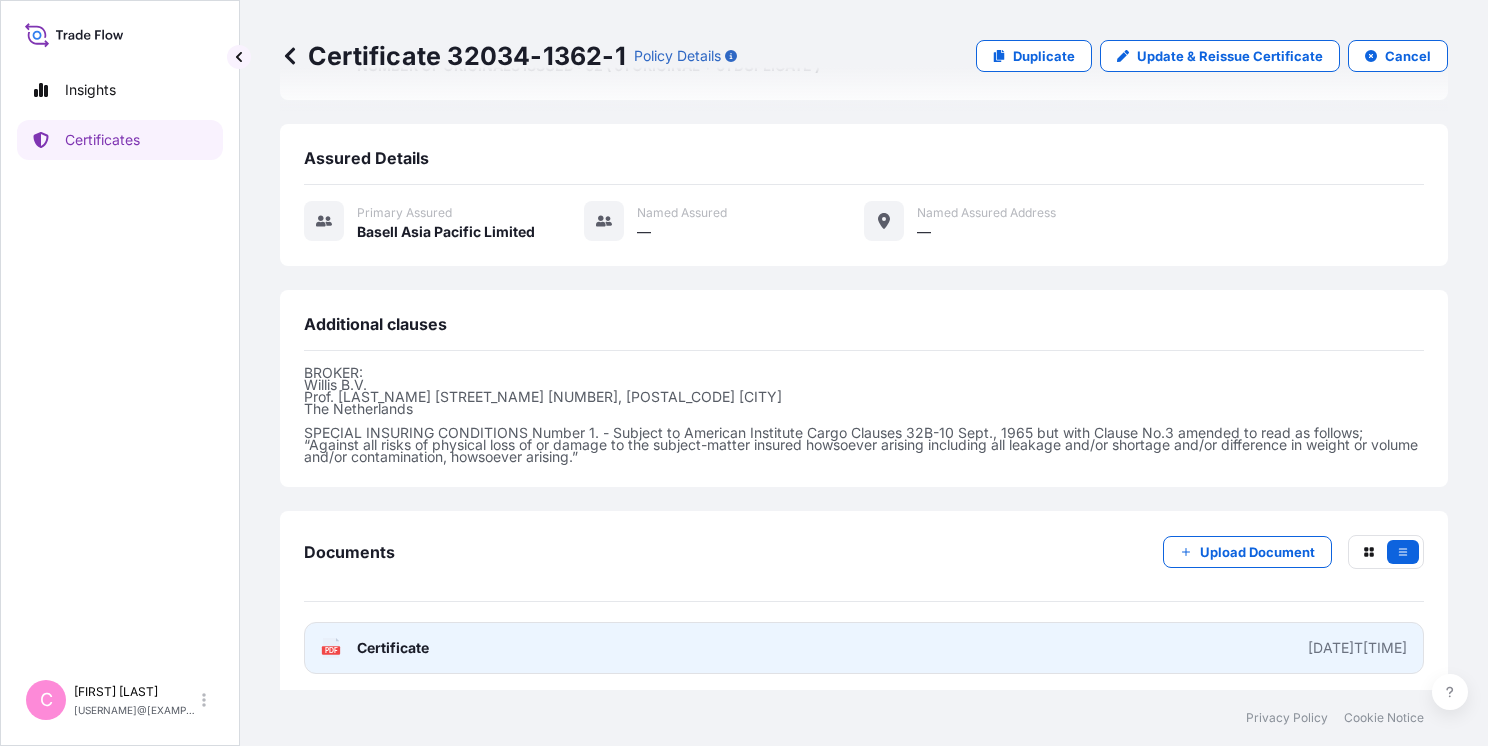 click on "Certificate" at bounding box center (393, 648) 